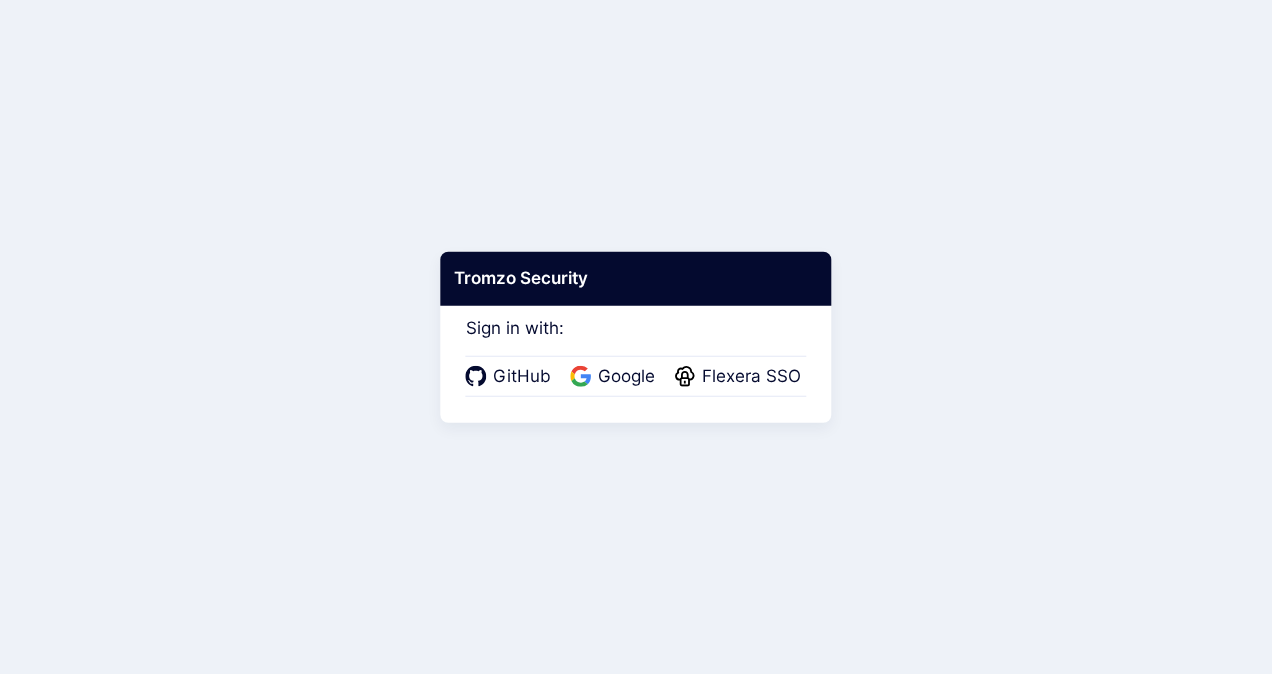 scroll, scrollTop: 0, scrollLeft: 0, axis: both 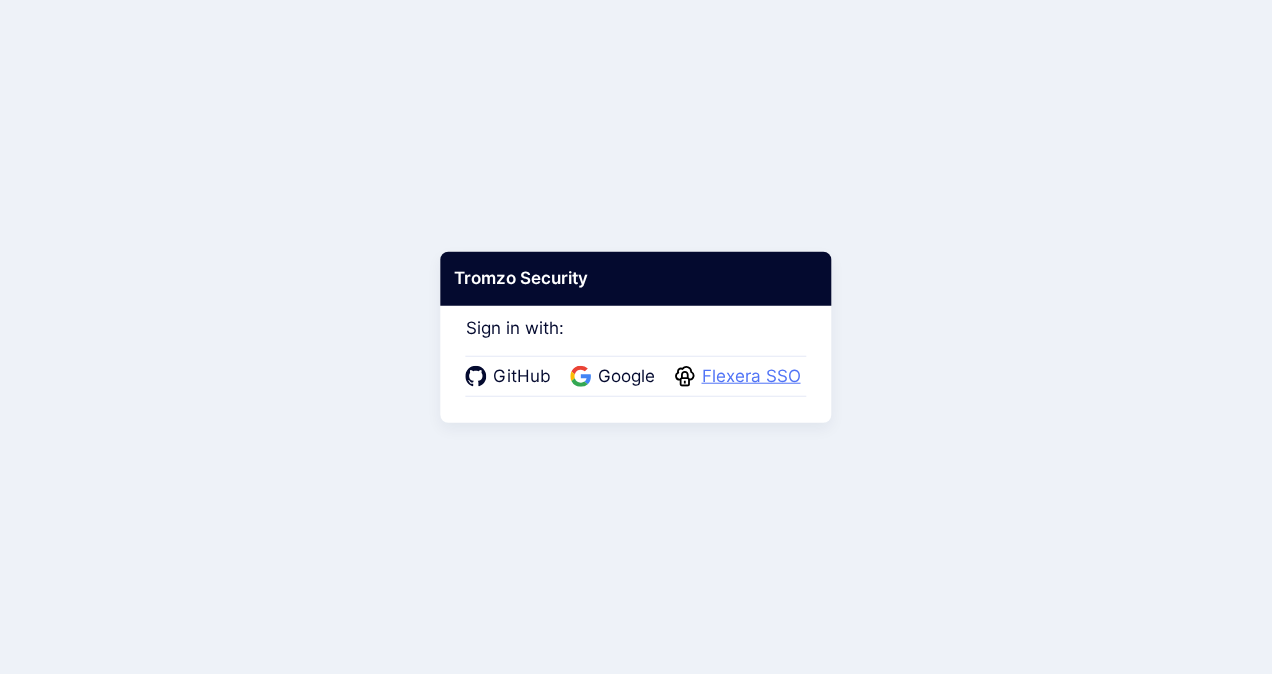click on "Flexera SSO" at bounding box center [751, 377] 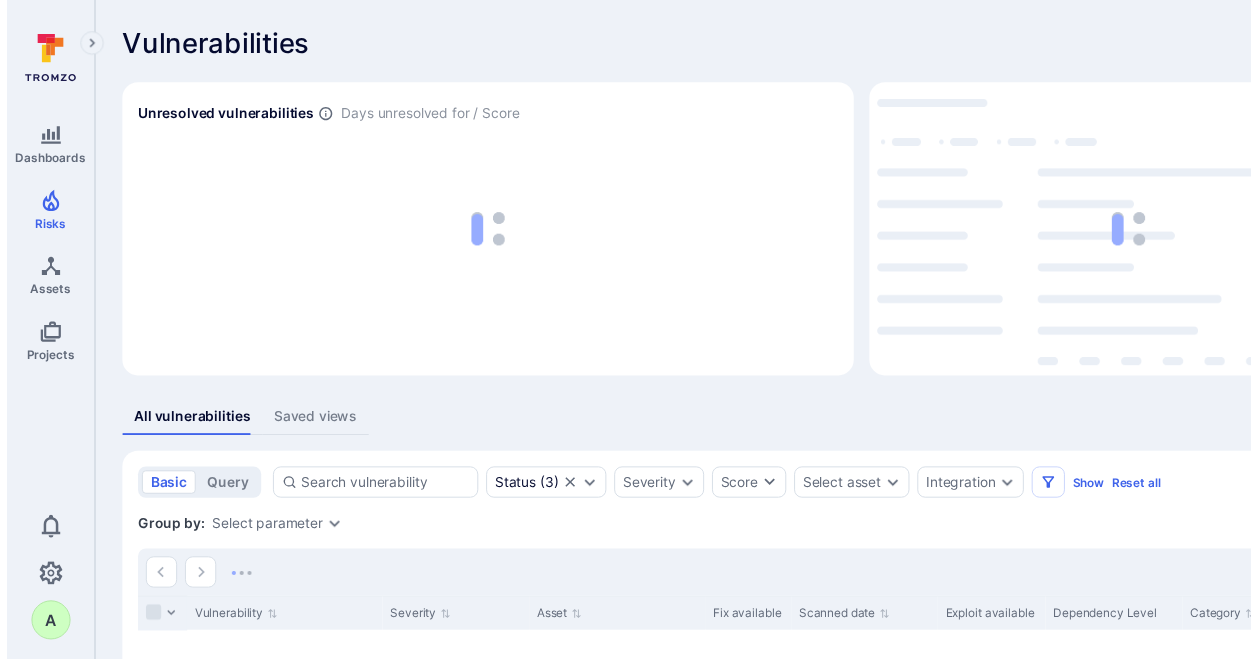 scroll, scrollTop: 0, scrollLeft: 0, axis: both 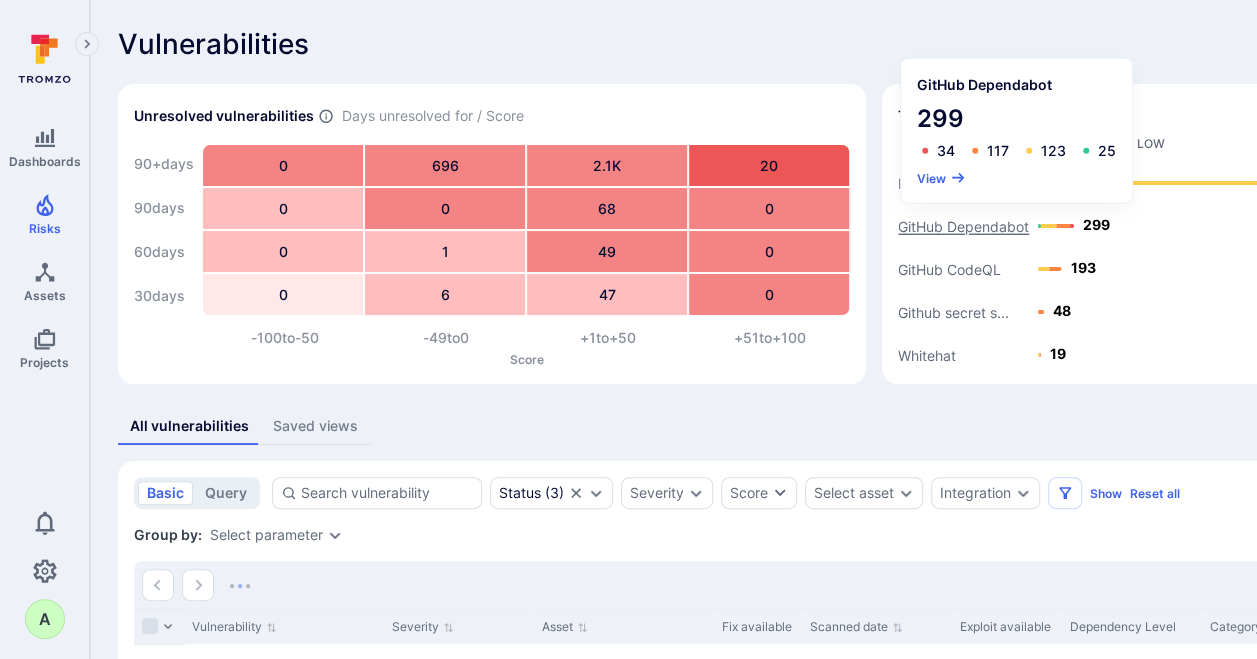 click on "GitHub Dependabot" 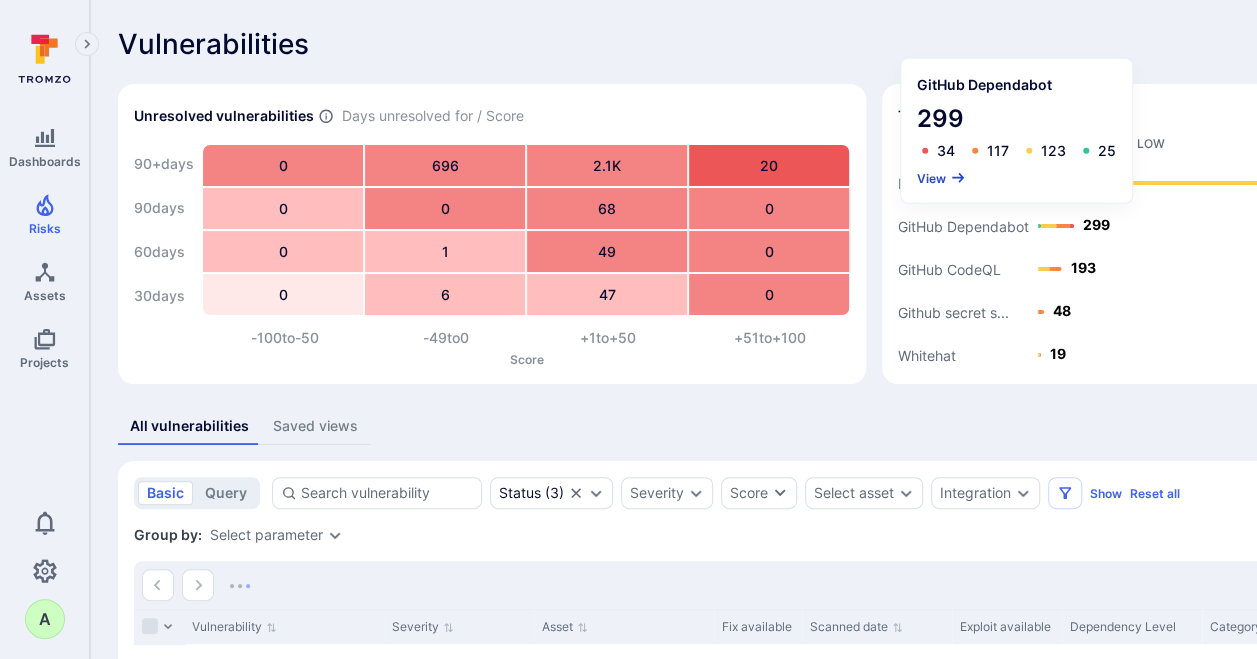 click on "View" at bounding box center [941, 177] 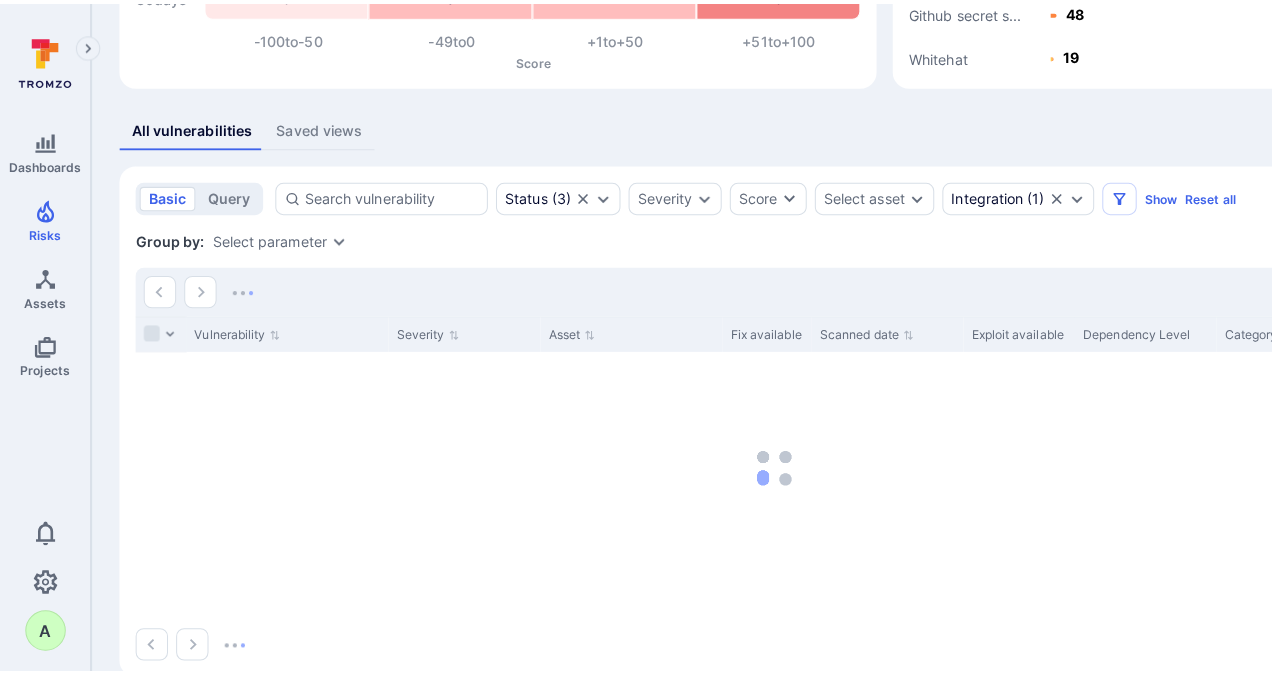 scroll, scrollTop: 334, scrollLeft: 0, axis: vertical 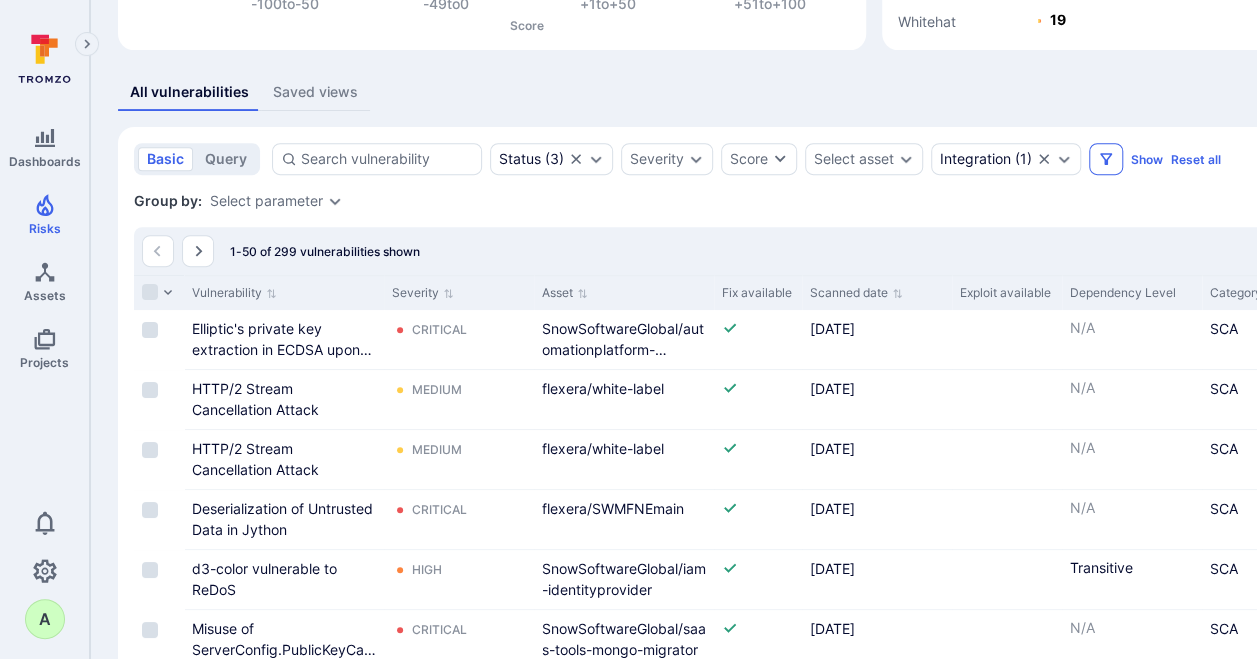 click 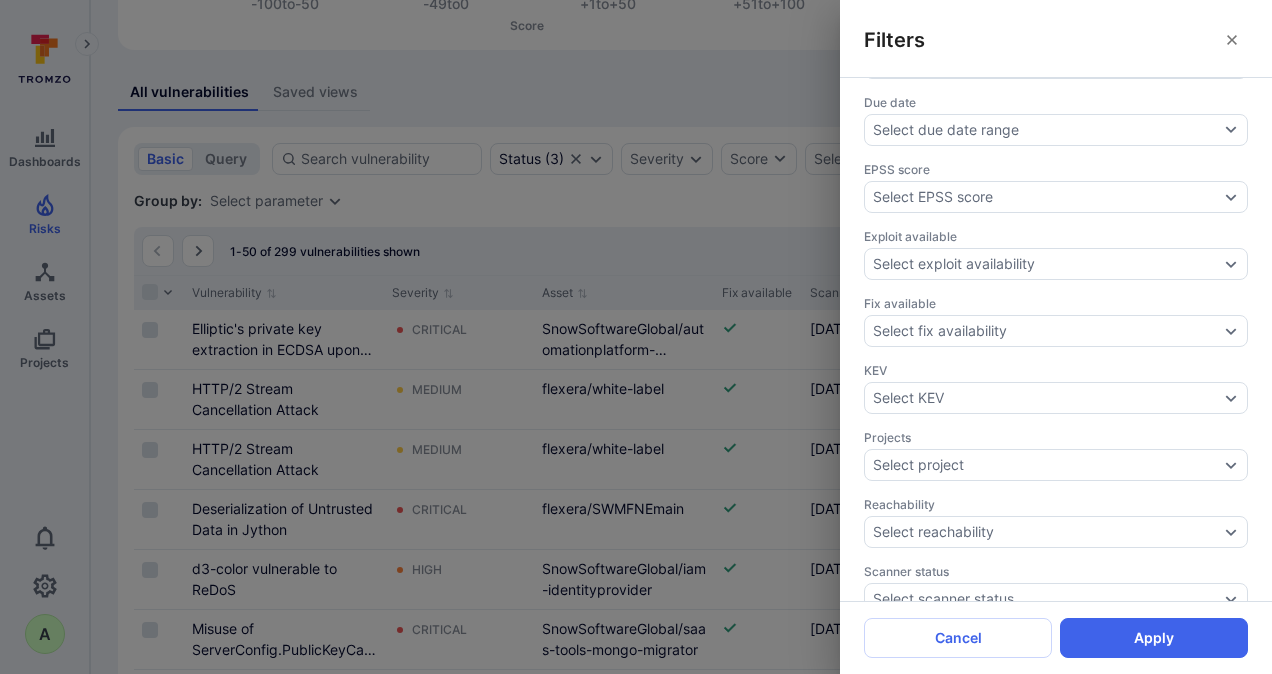 scroll, scrollTop: 500, scrollLeft: 0, axis: vertical 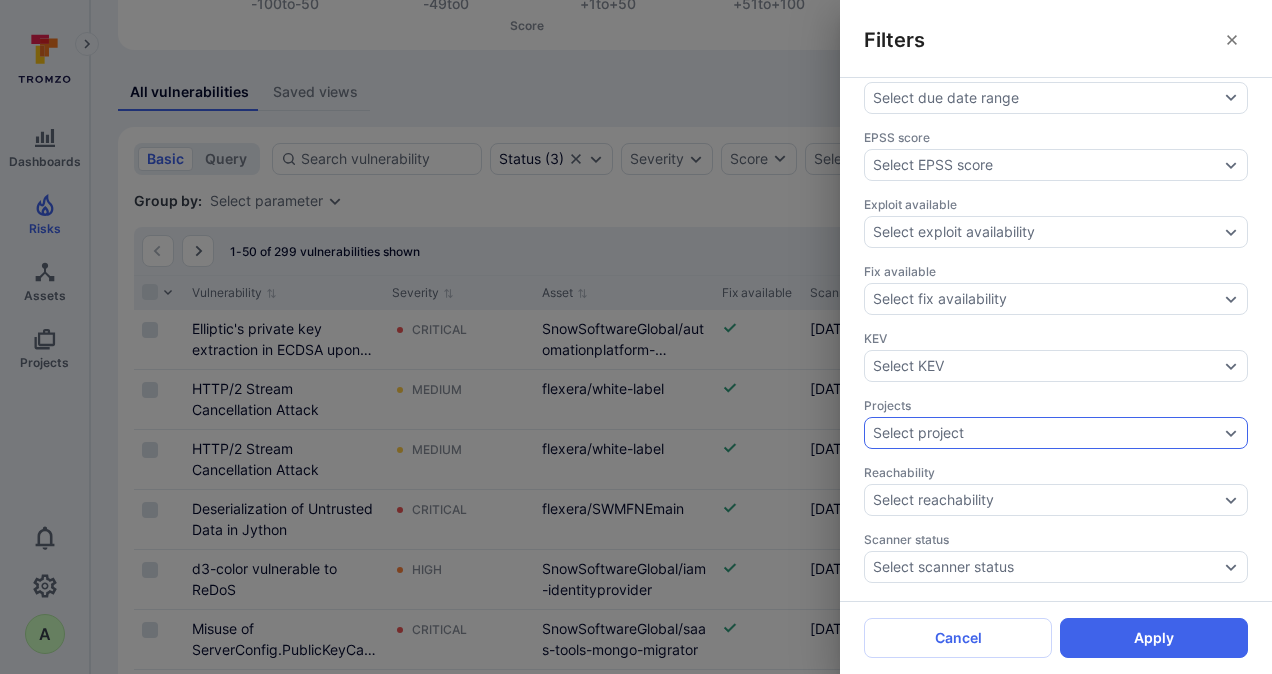 click on "Select project" at bounding box center [1046, 433] 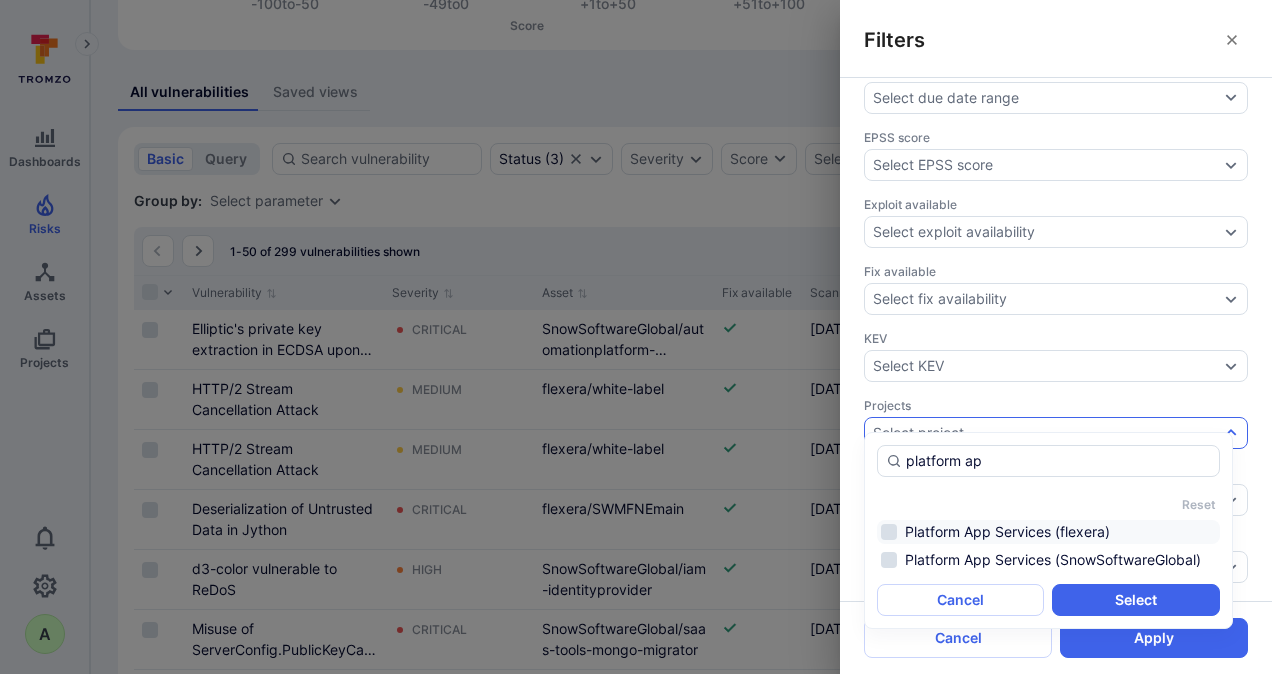 click on "Platform App Services (flexera)" at bounding box center (1048, 532) 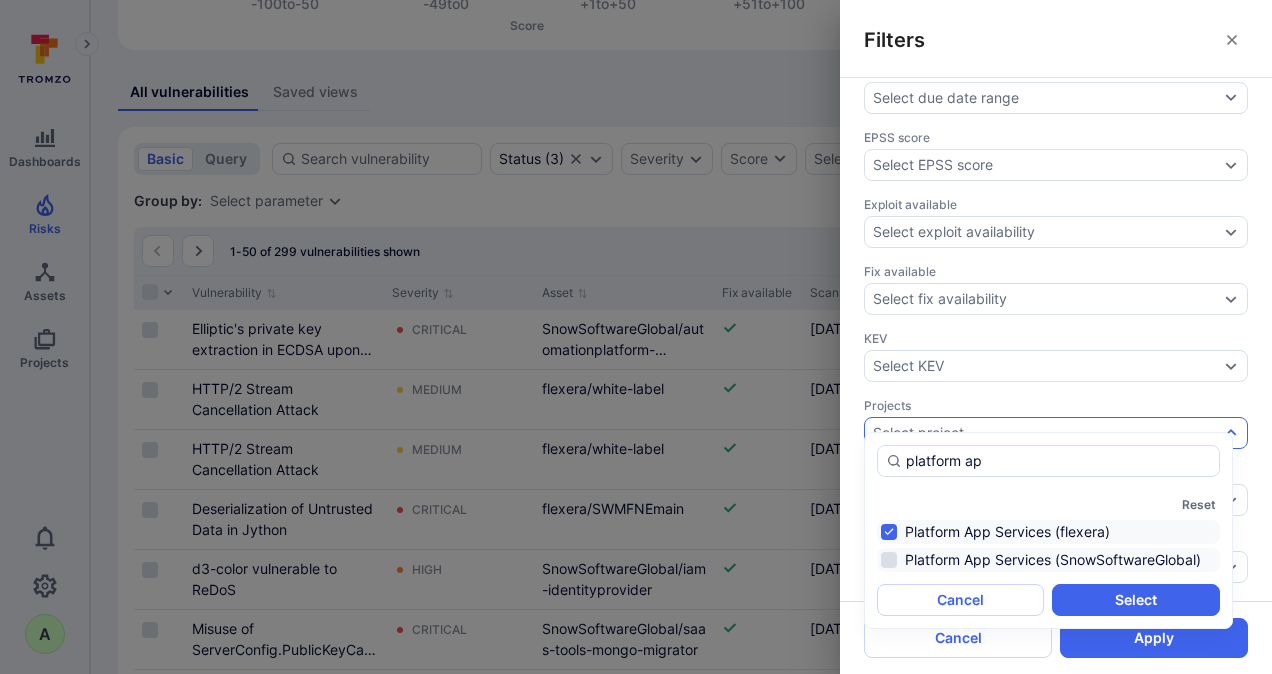 click on "Platform App Services (SnowSoftwareGlobal)" at bounding box center [1048, 560] 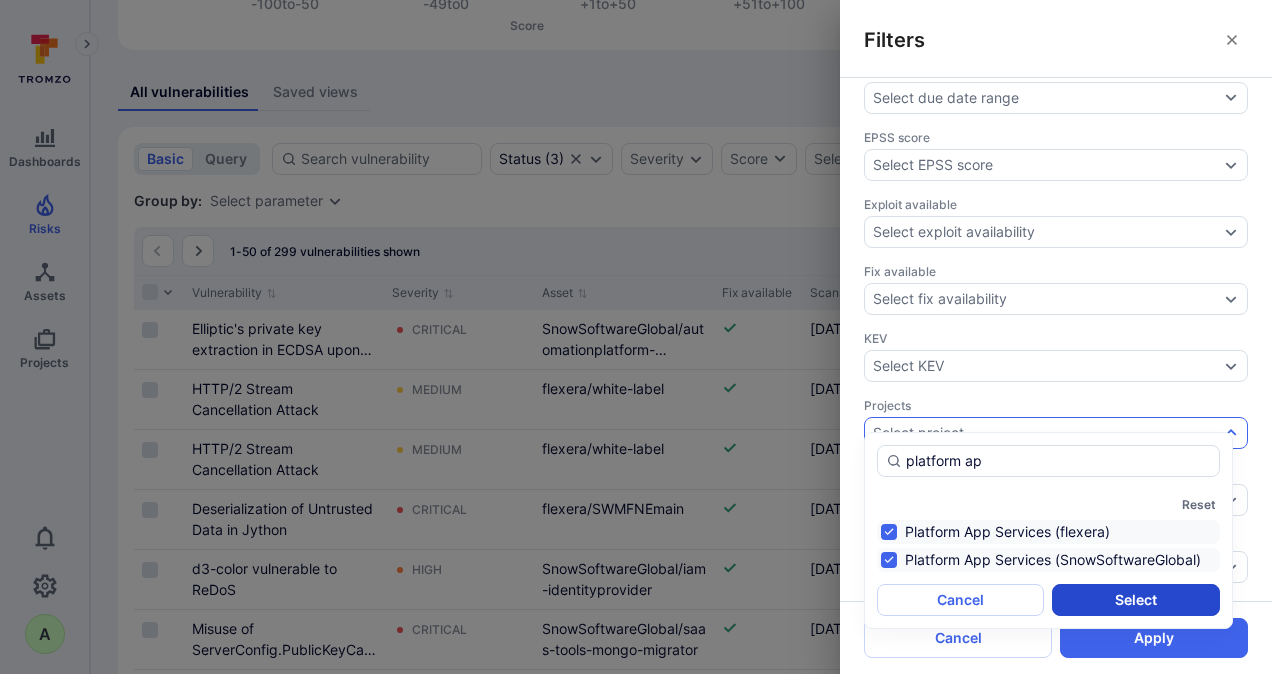 type on "platform ap" 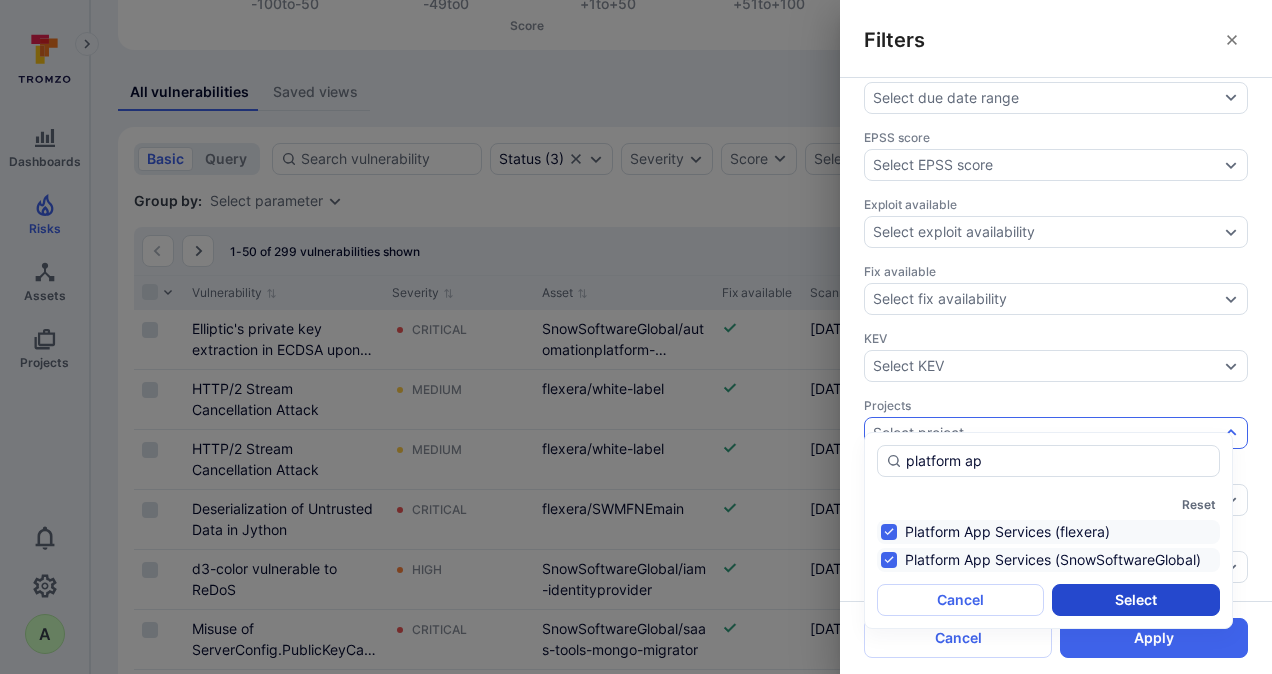 click on "Select" at bounding box center [1135, 600] 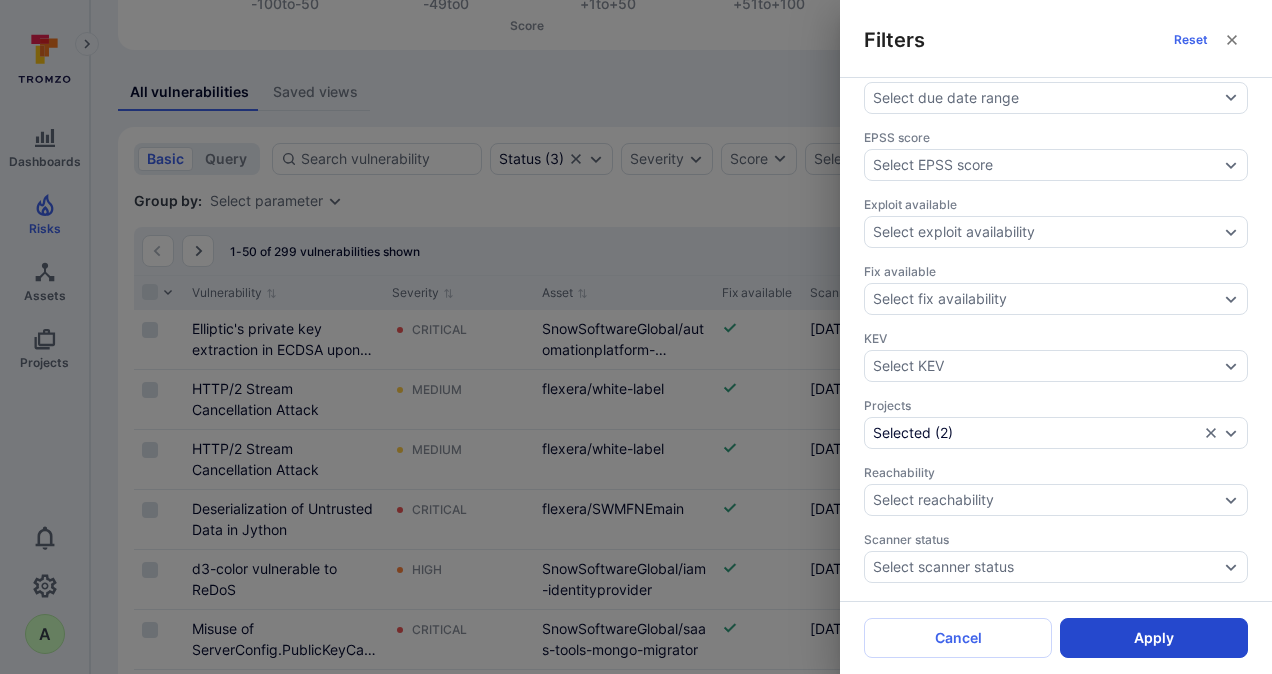 click on "Apply" at bounding box center [1154, 638] 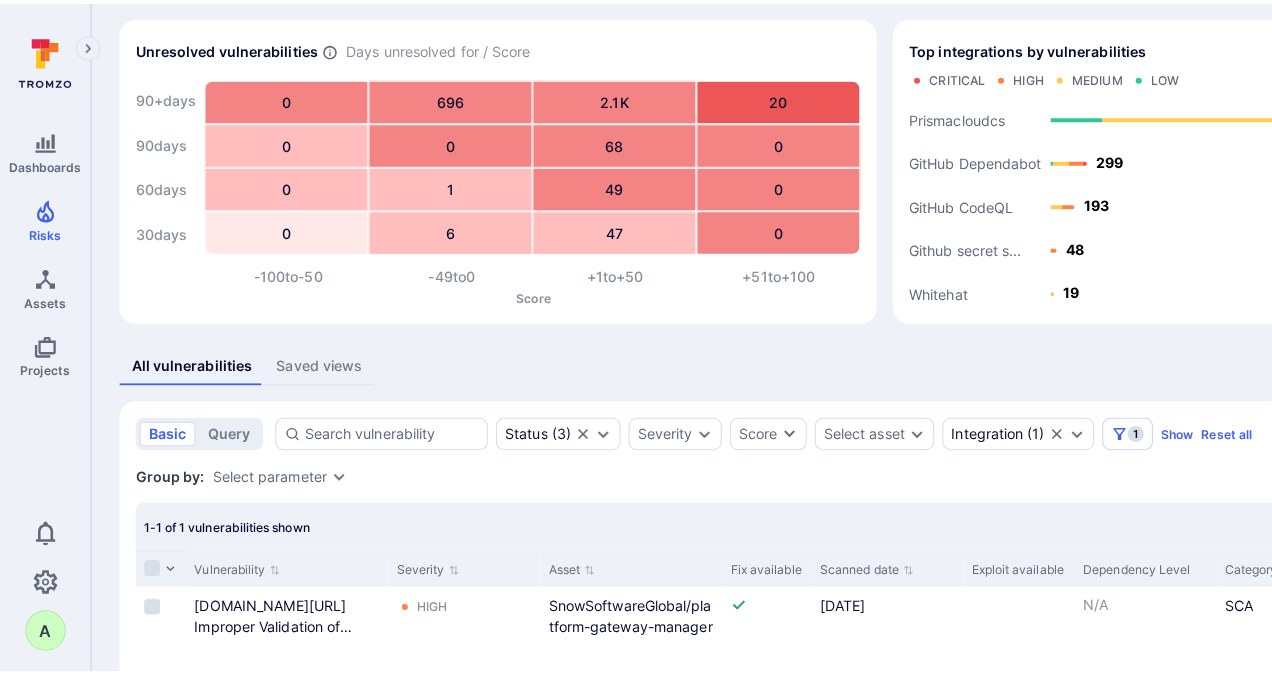 scroll, scrollTop: 100, scrollLeft: 0, axis: vertical 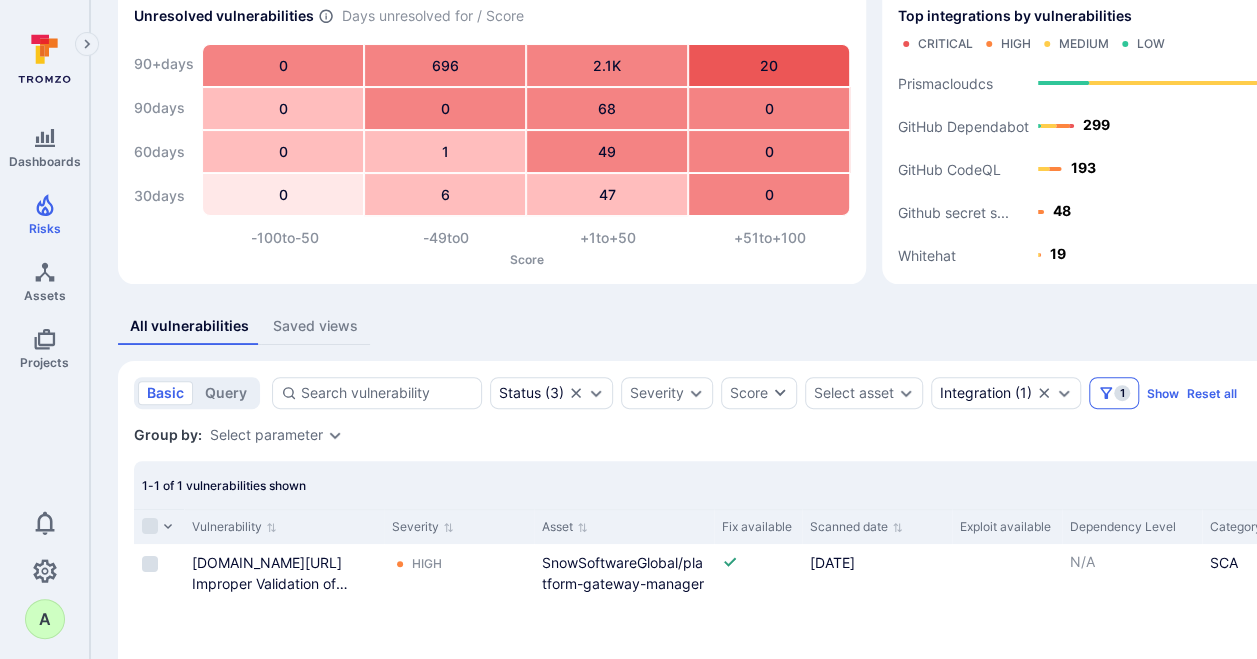 click 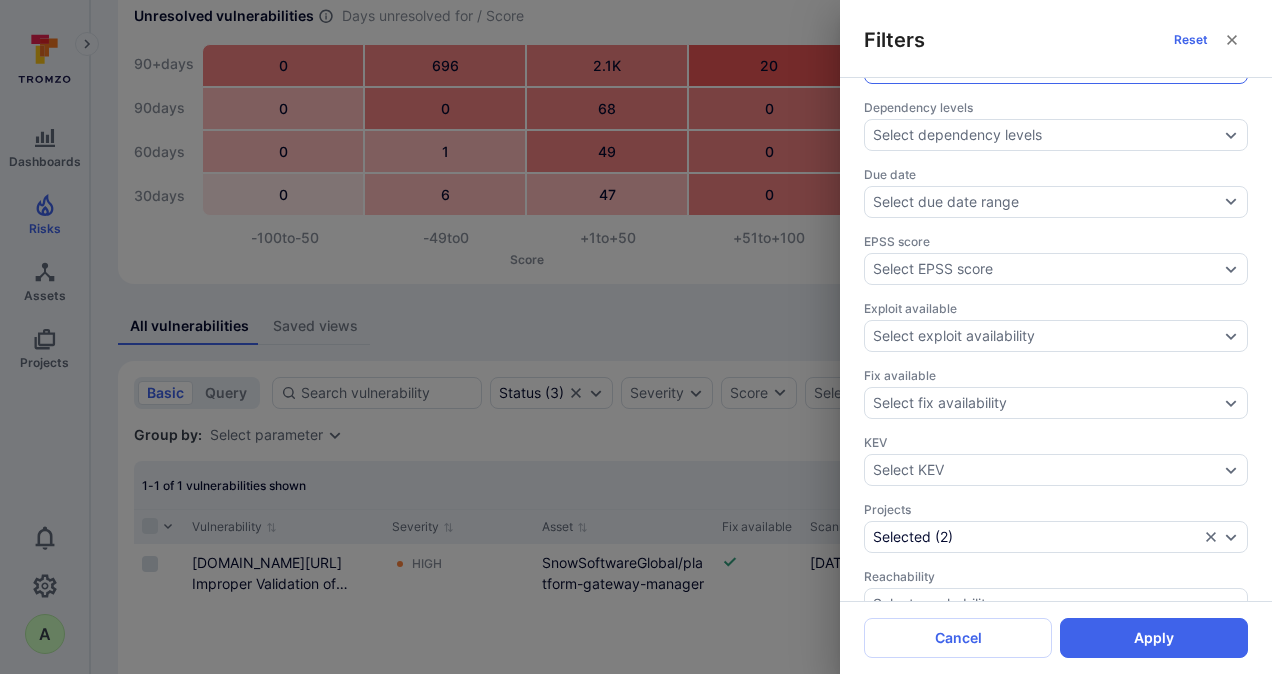 scroll, scrollTop: 400, scrollLeft: 0, axis: vertical 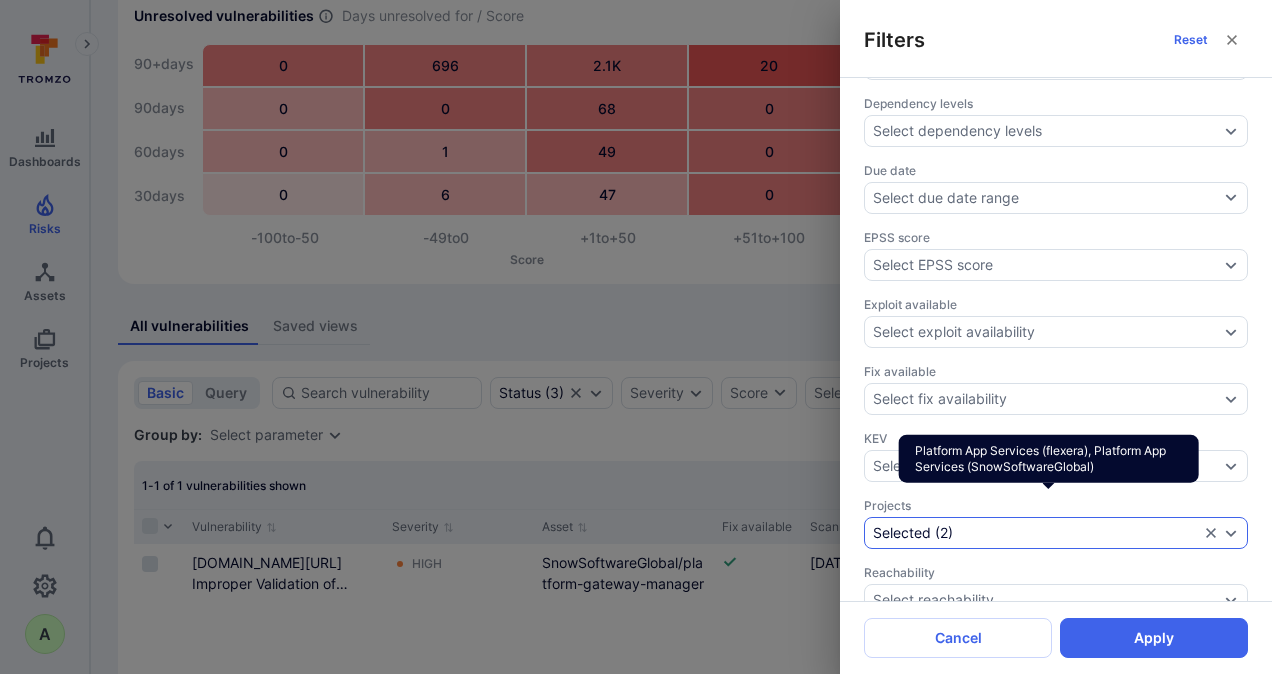 click 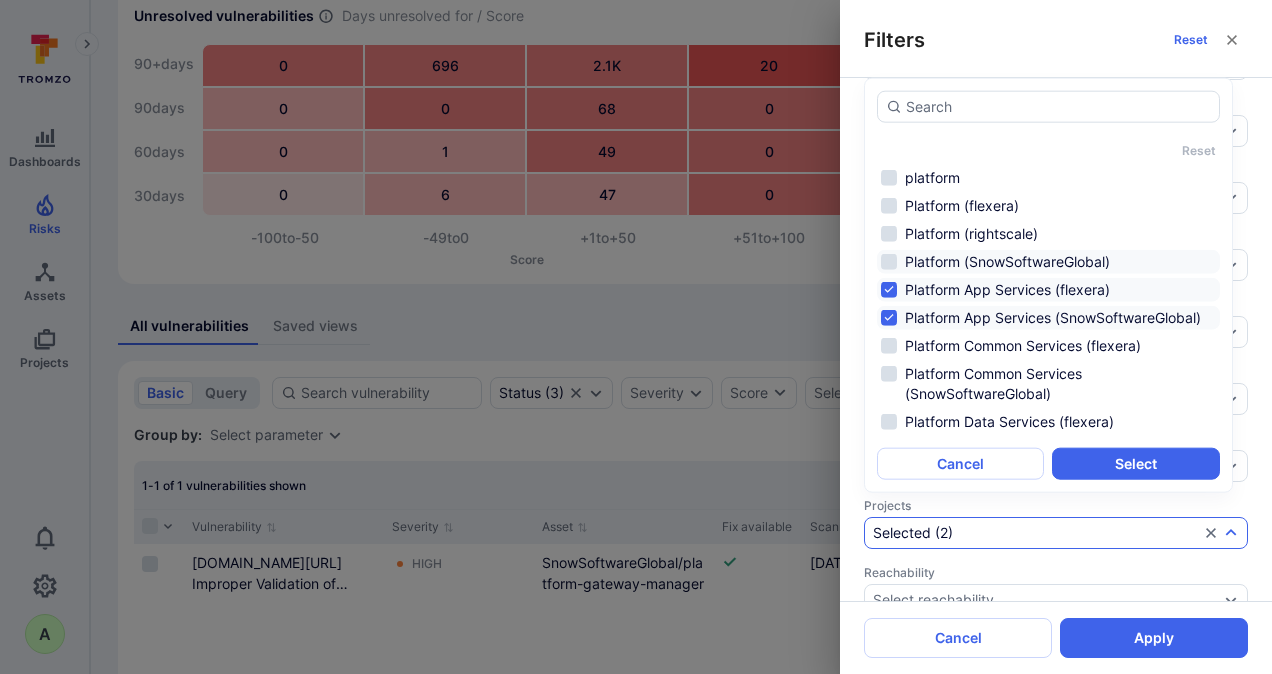 scroll, scrollTop: 1046, scrollLeft: 0, axis: vertical 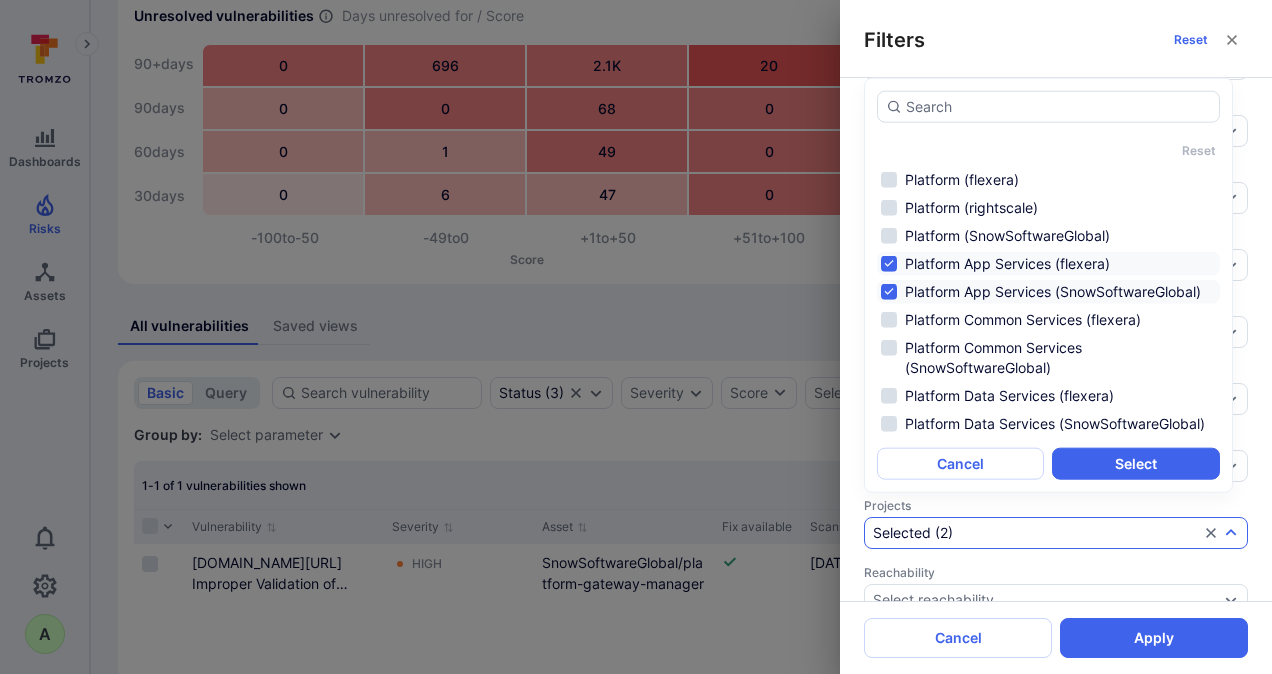 click on "Platform App Services (SnowSoftwareGlobal)" at bounding box center [1048, 292] 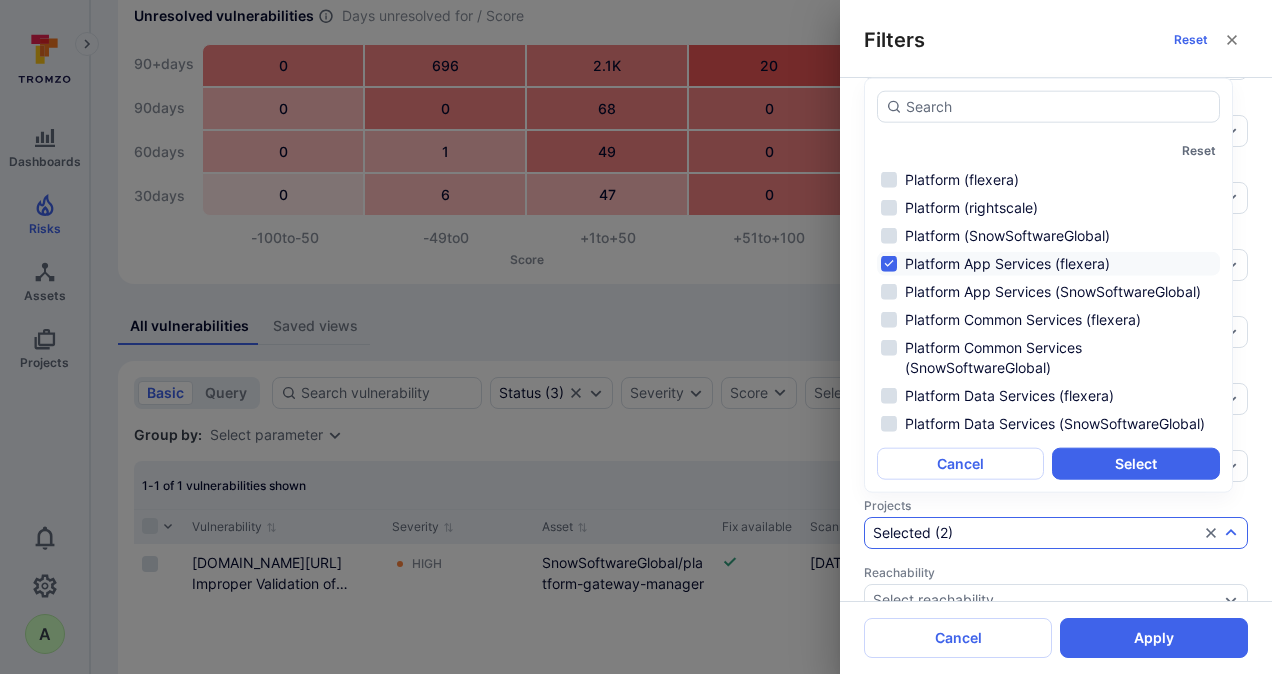 click on "Platform App Services (flexera)" at bounding box center [1048, 264] 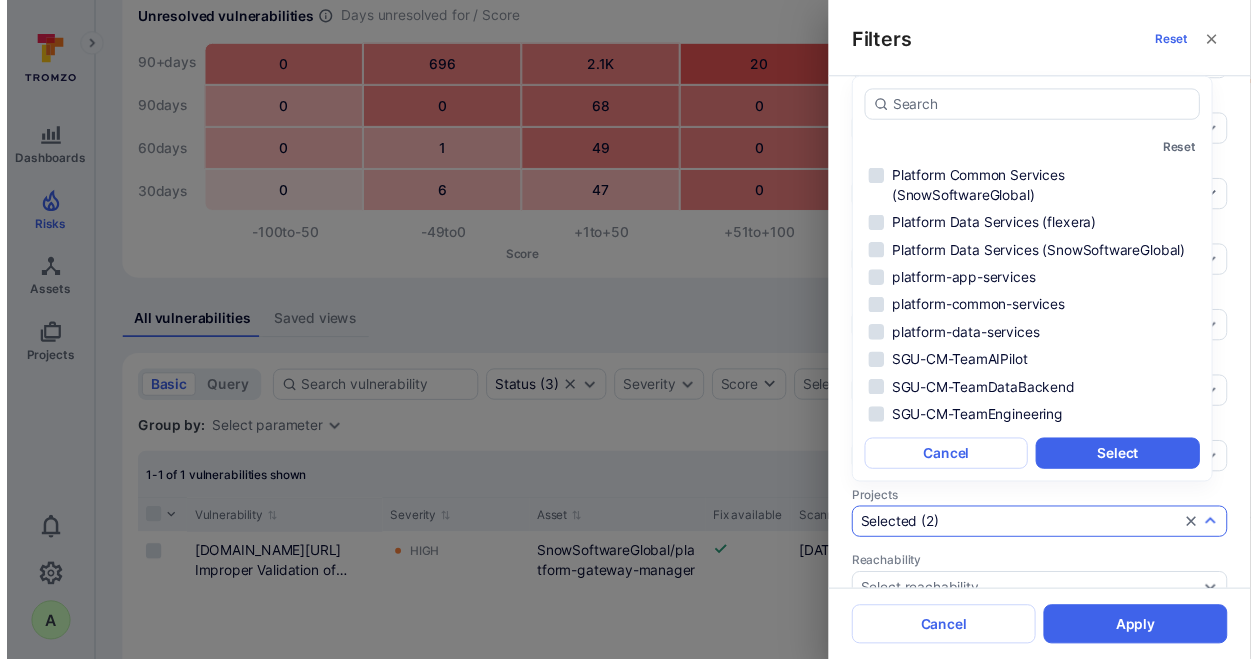 scroll, scrollTop: 1246, scrollLeft: 0, axis: vertical 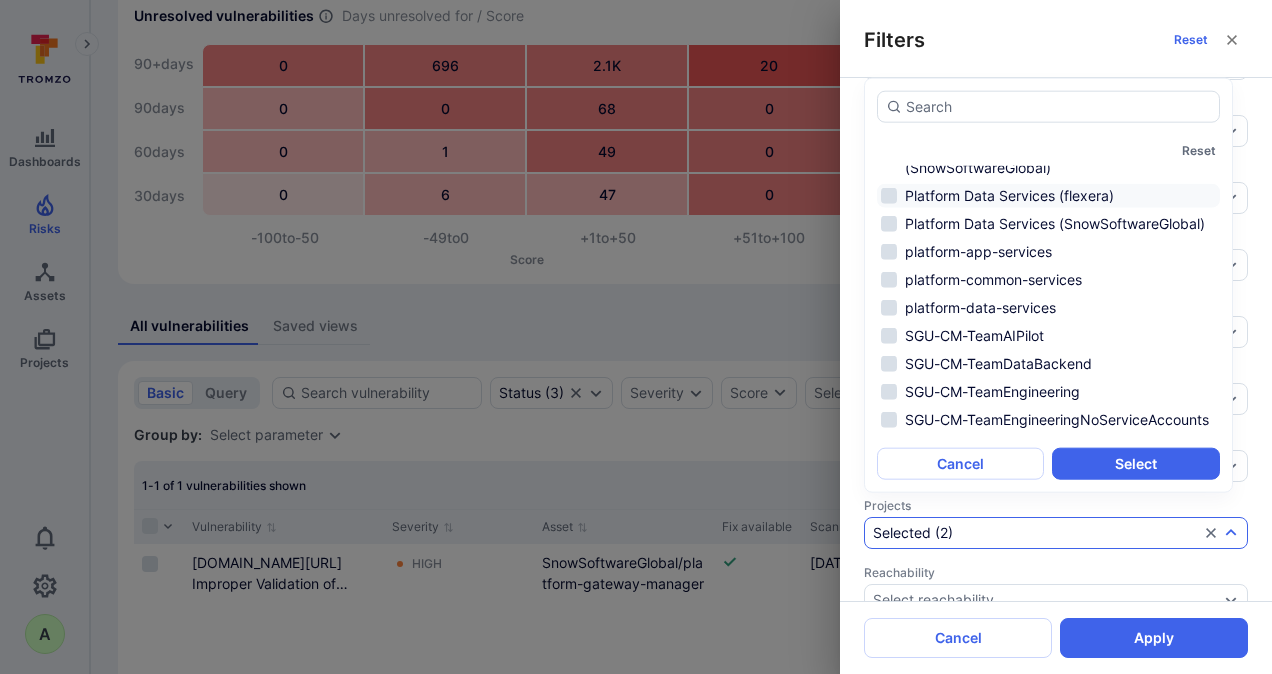 click on "Platform Data Services (flexera)" at bounding box center [1048, 196] 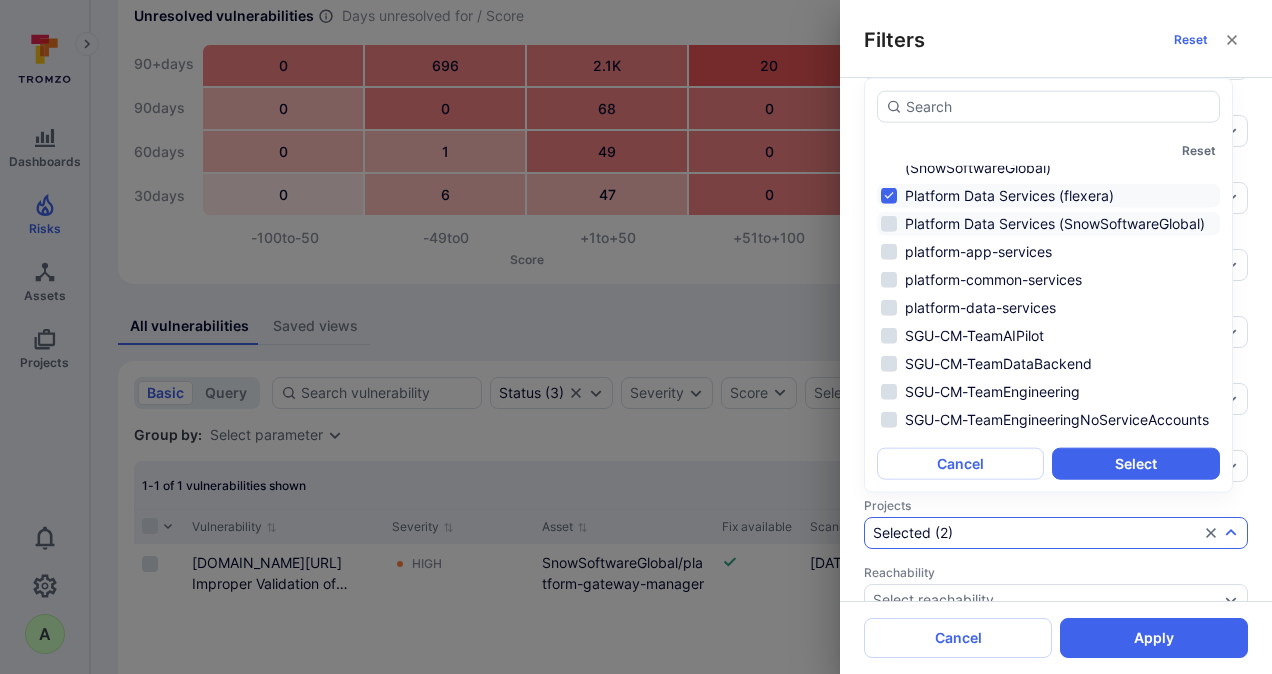 click on "Platform Data Services (SnowSoftwareGlobal)" at bounding box center [1048, 224] 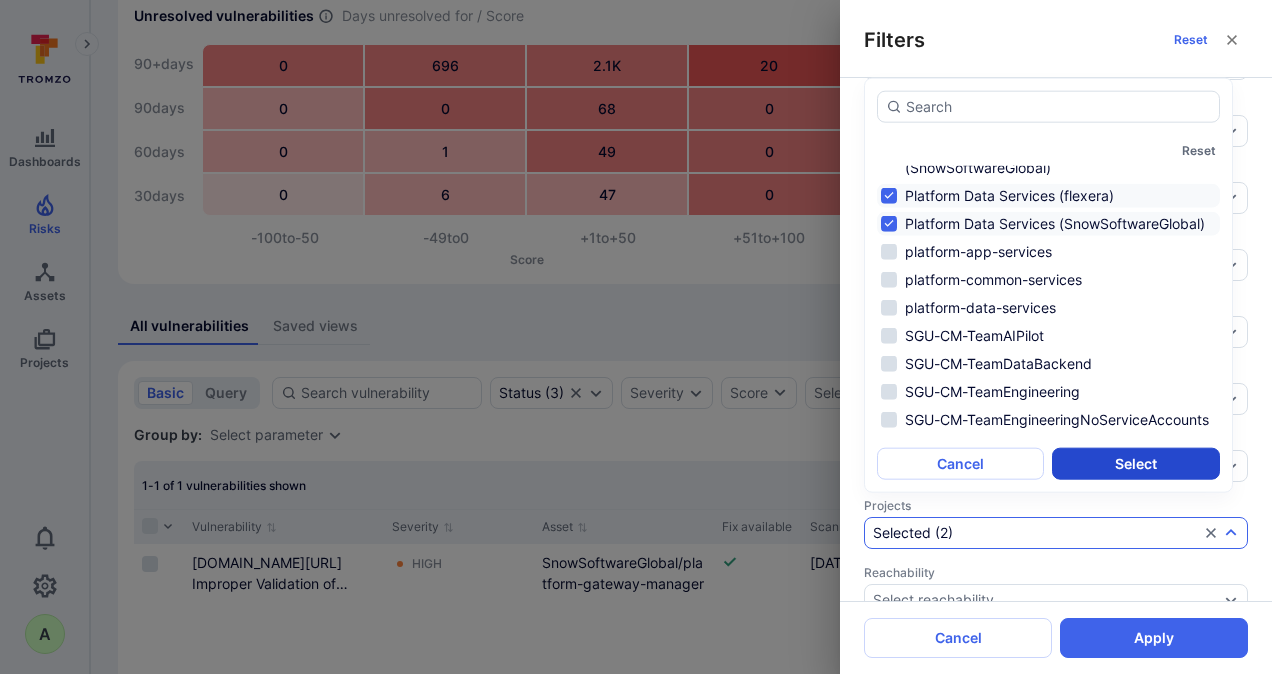 click on "Select" at bounding box center (1135, 464) 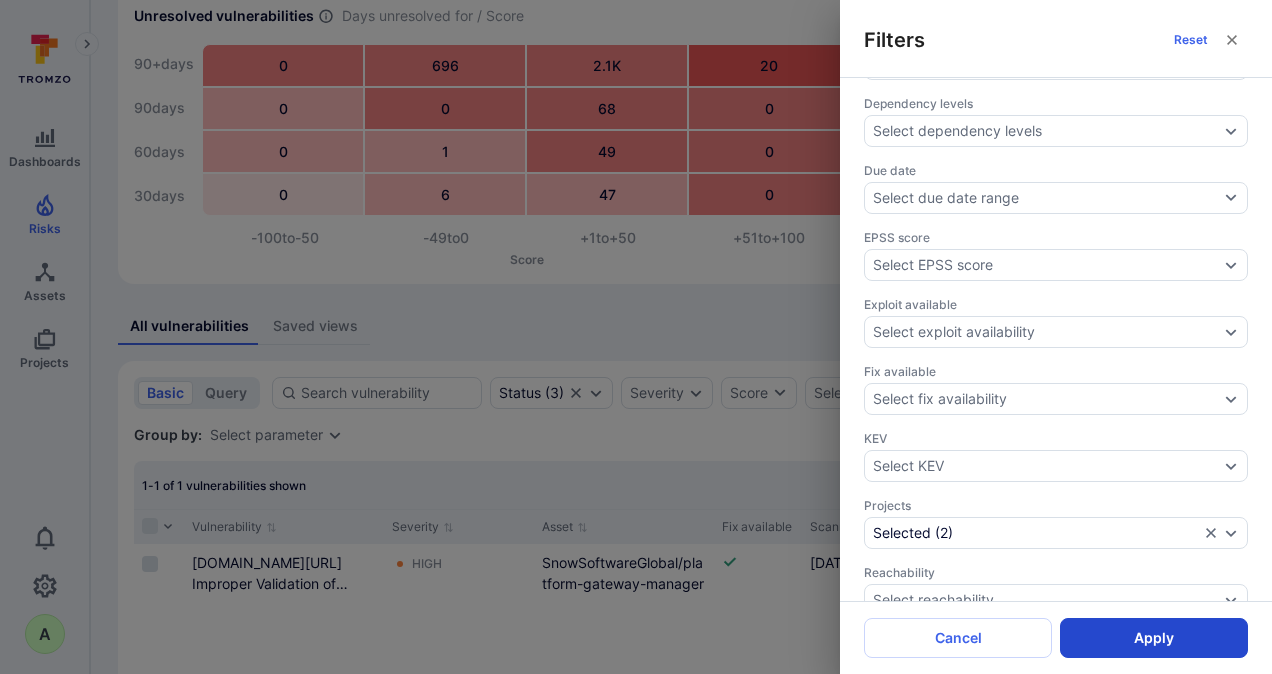 click on "Apply" at bounding box center [1154, 638] 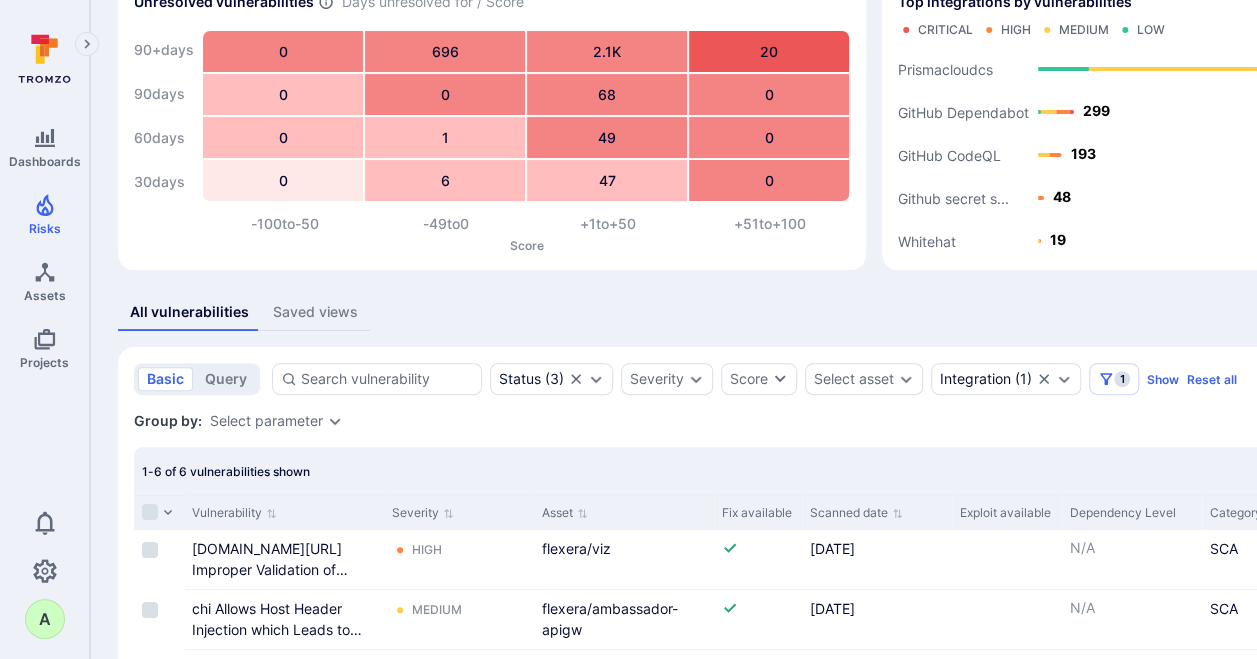 scroll, scrollTop: 0, scrollLeft: 0, axis: both 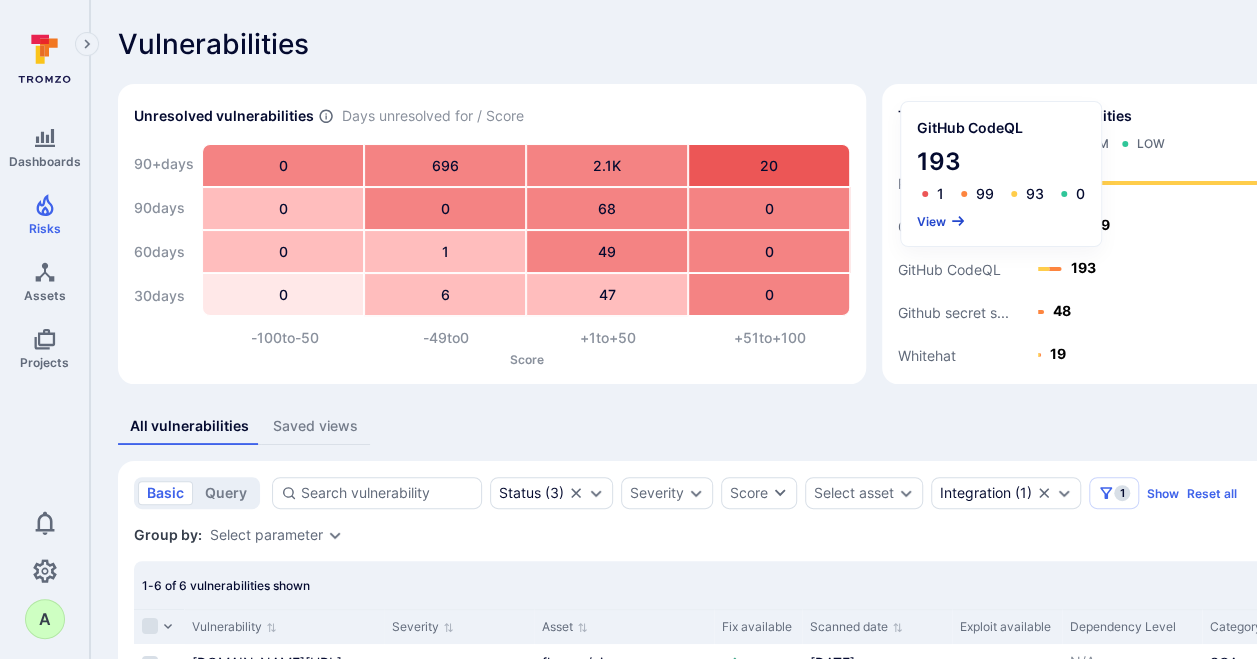 click on "View" at bounding box center (941, 221) 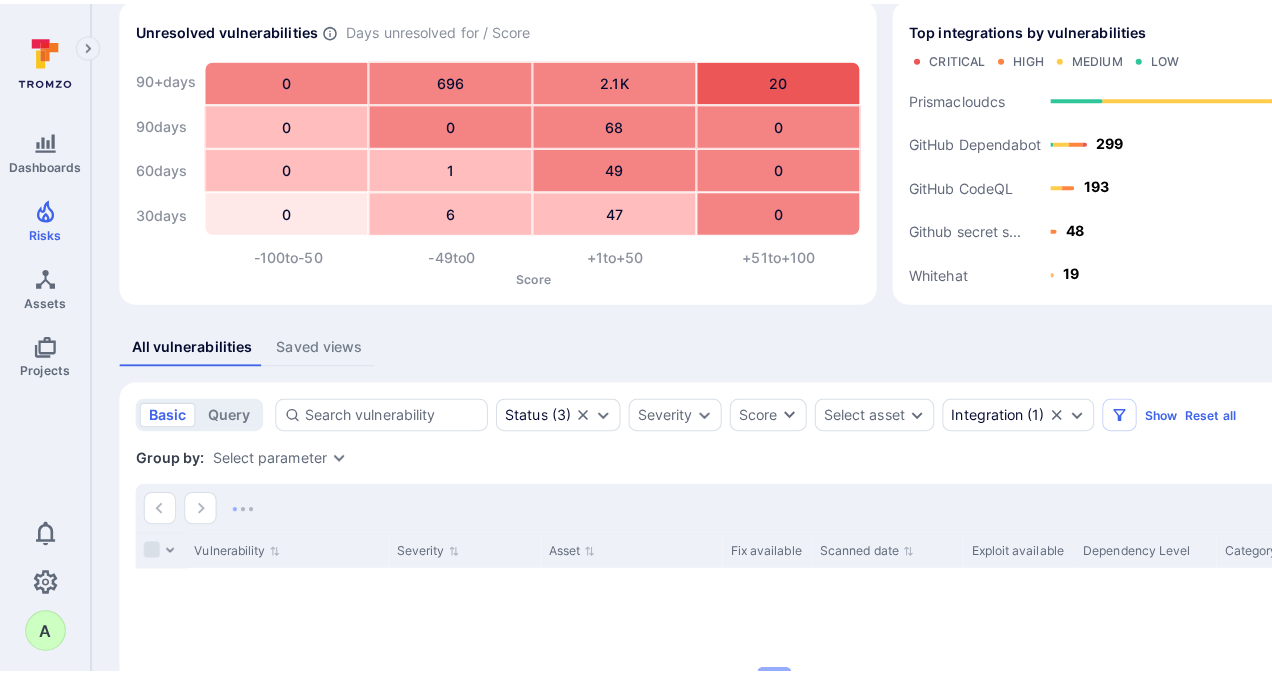 scroll, scrollTop: 200, scrollLeft: 0, axis: vertical 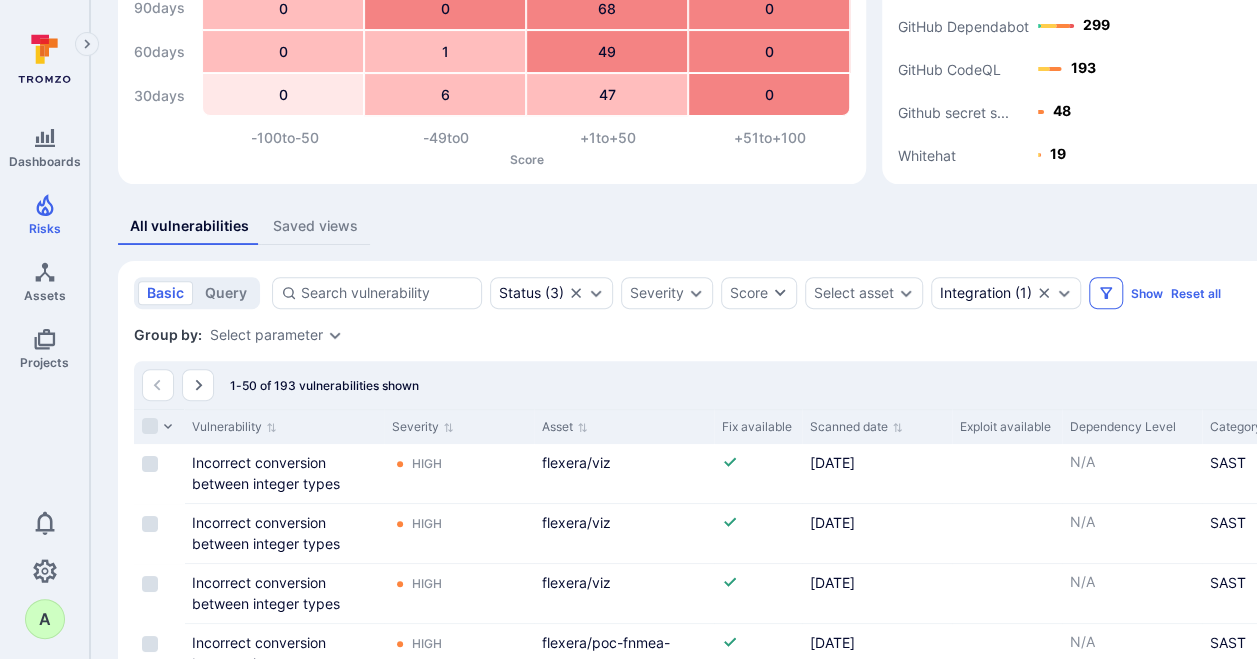 click 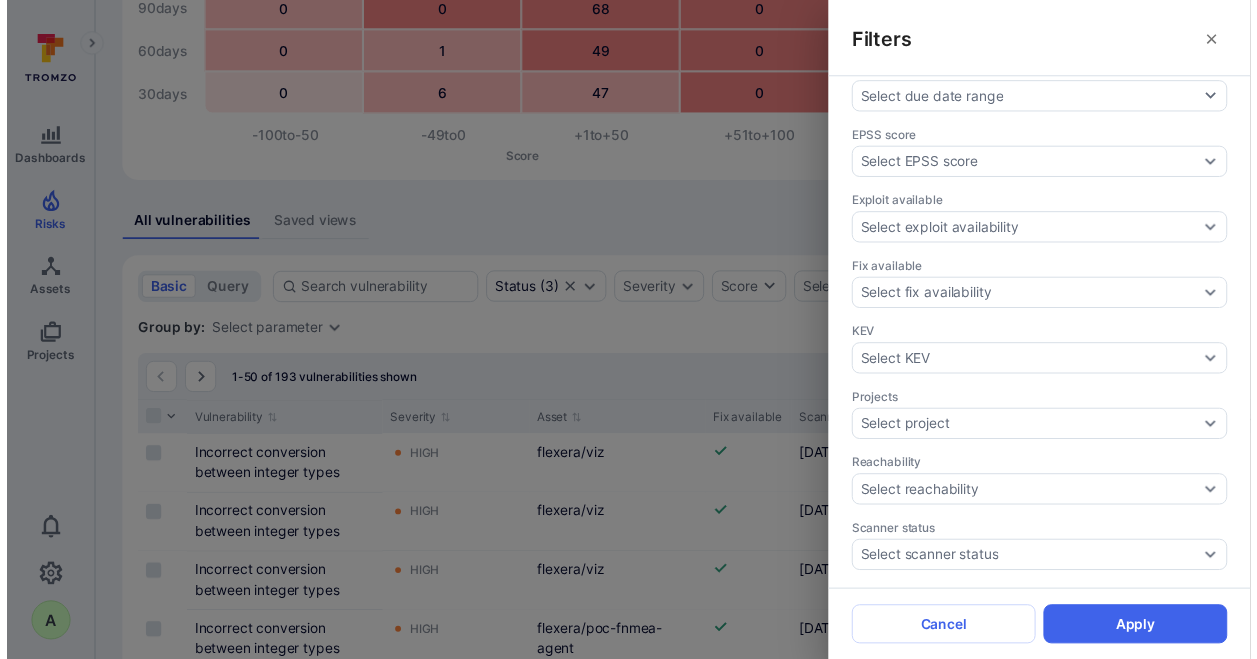 scroll, scrollTop: 600, scrollLeft: 0, axis: vertical 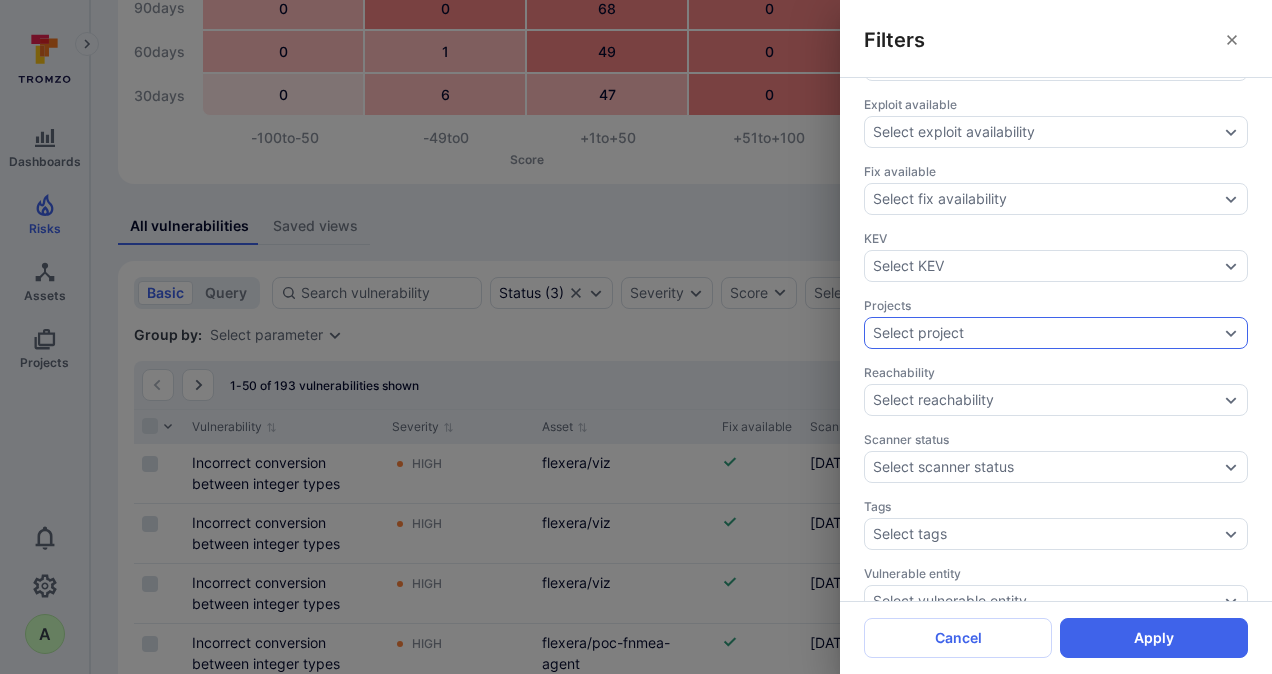click 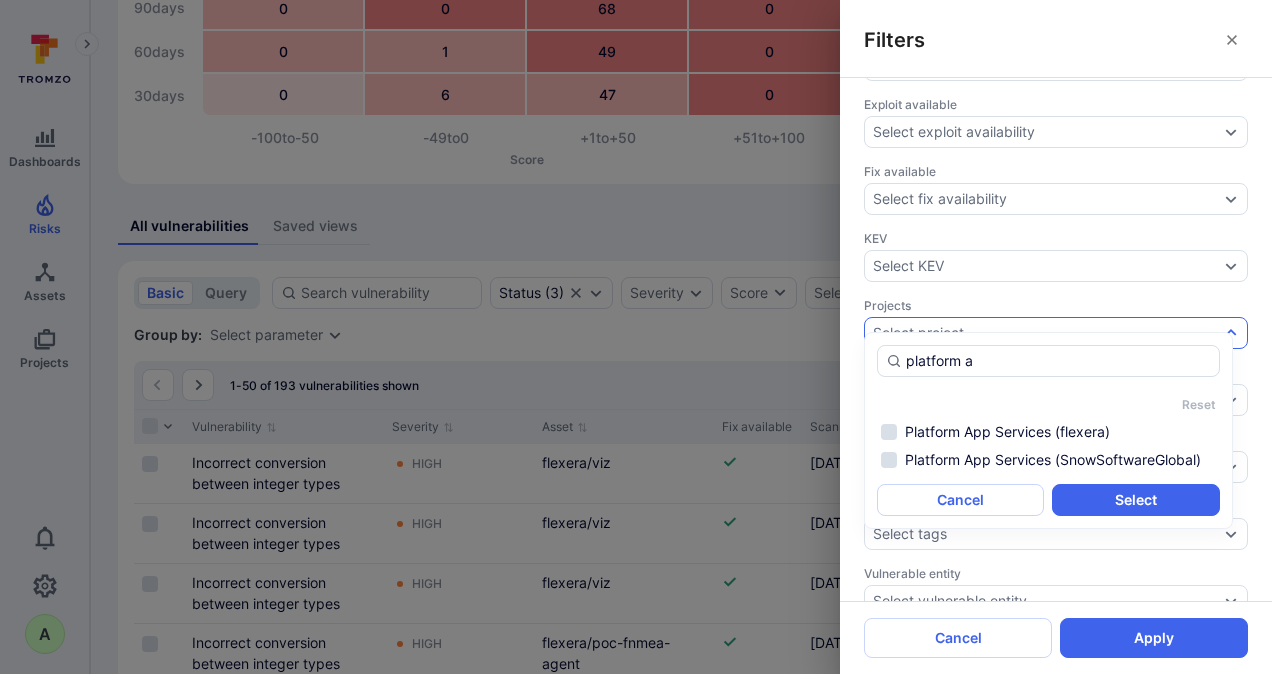 type on "platform a" 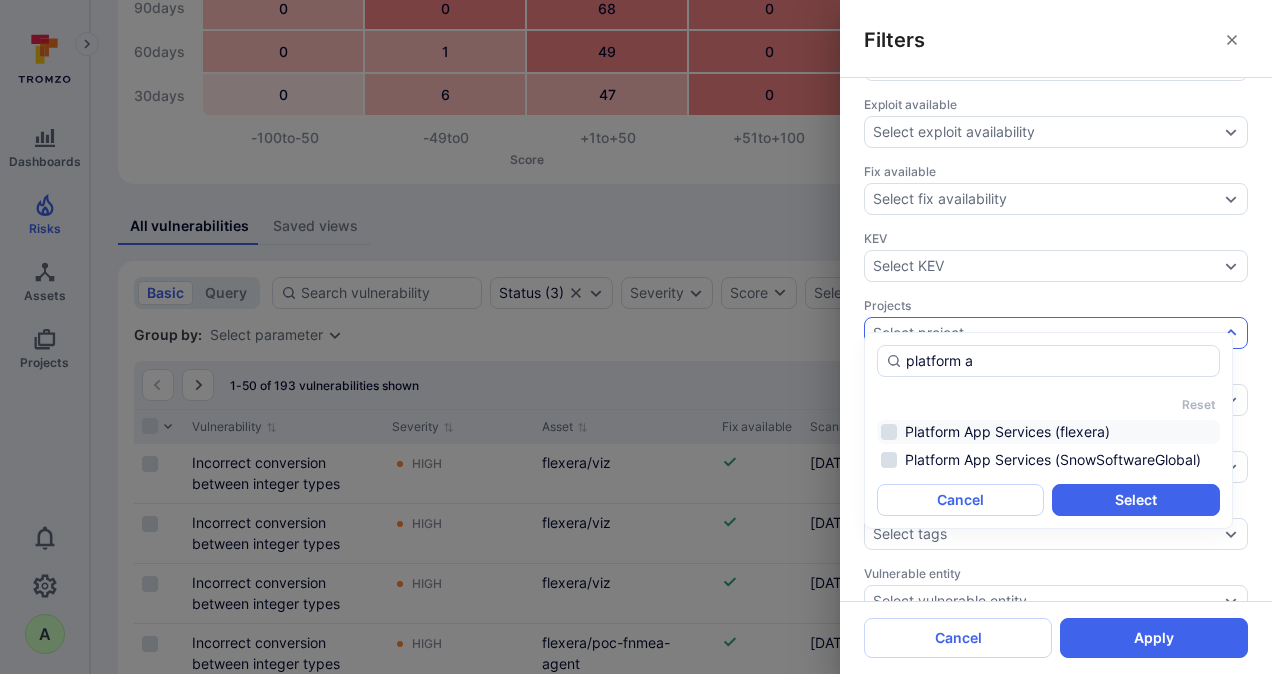 click on "Platform App Services (flexera)" at bounding box center [1048, 432] 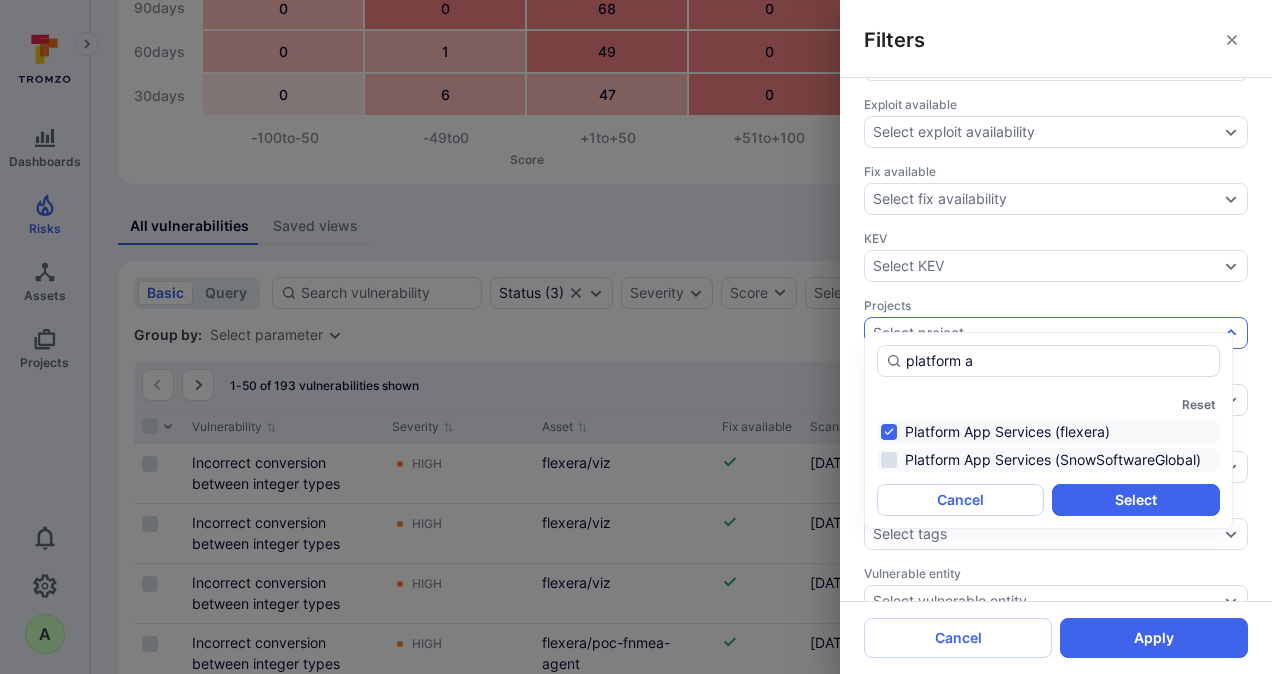 click on "Platform App Services (SnowSoftwareGlobal)" at bounding box center [1048, 460] 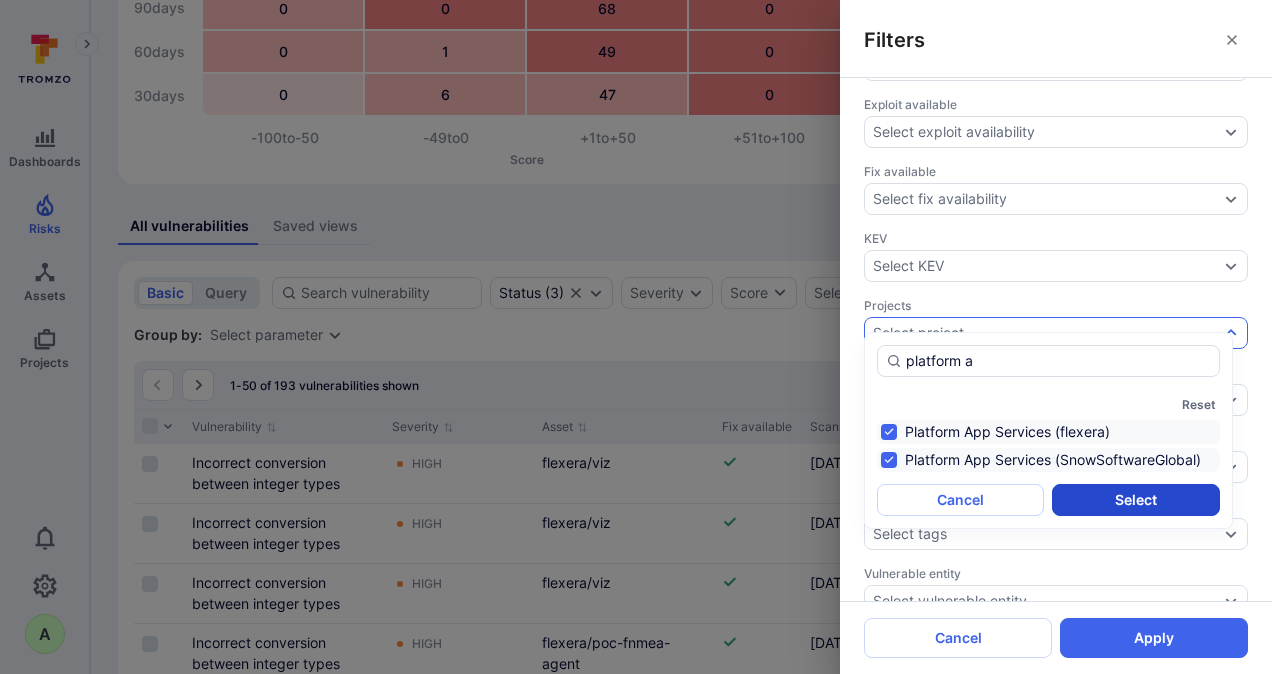 click on "Select" at bounding box center [1135, 500] 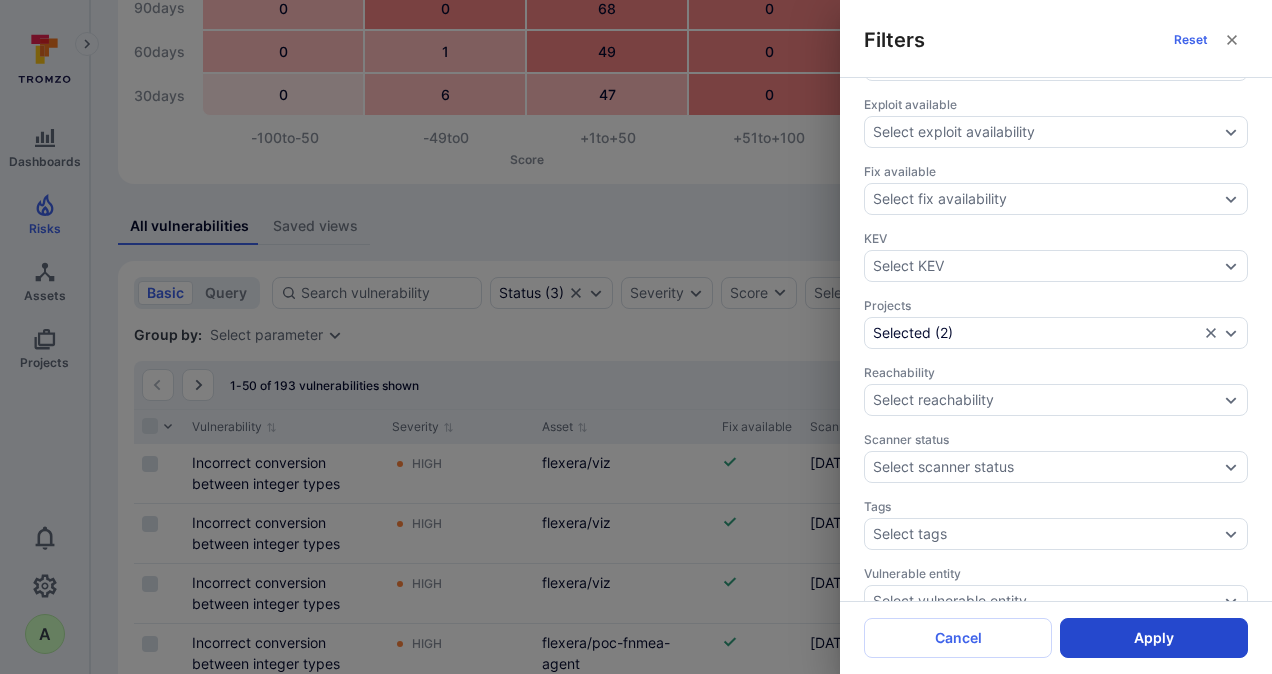 click on "Apply" at bounding box center [1154, 638] 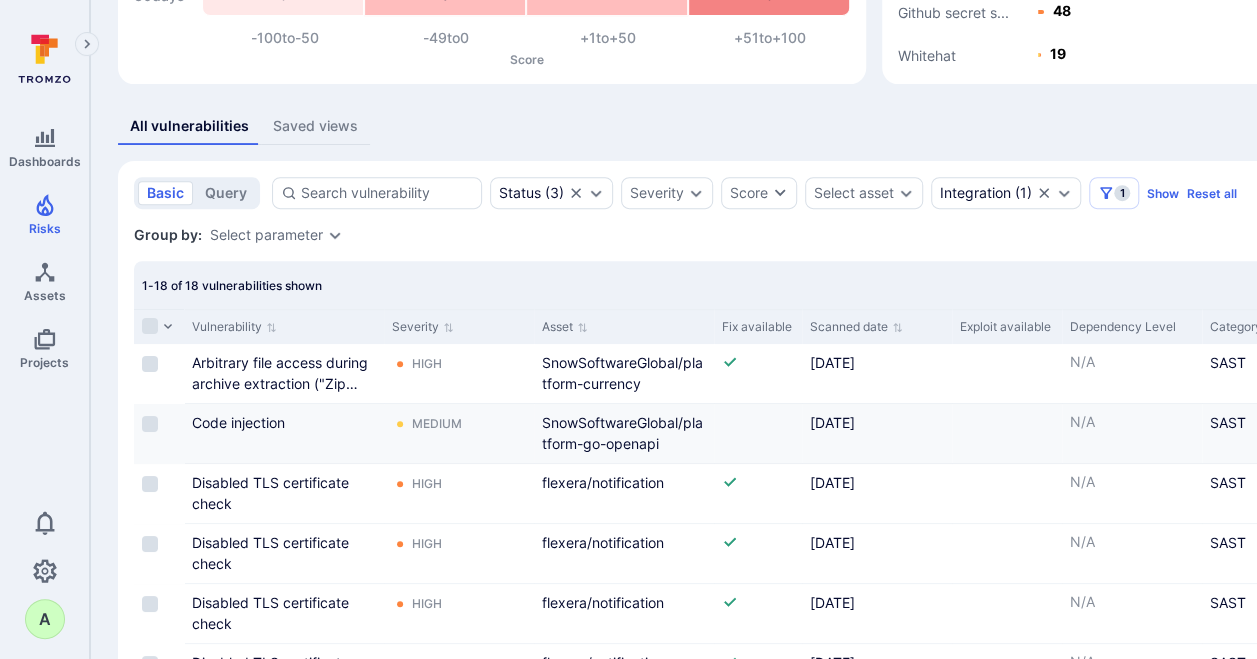 scroll, scrollTop: 400, scrollLeft: 0, axis: vertical 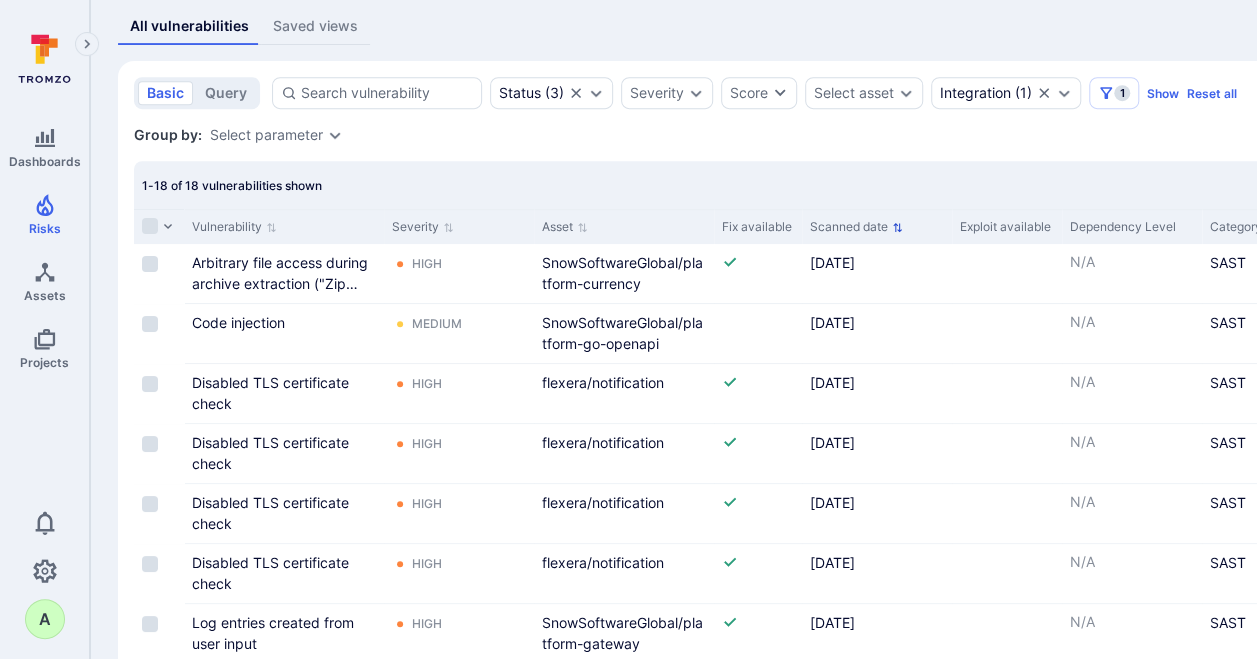 click 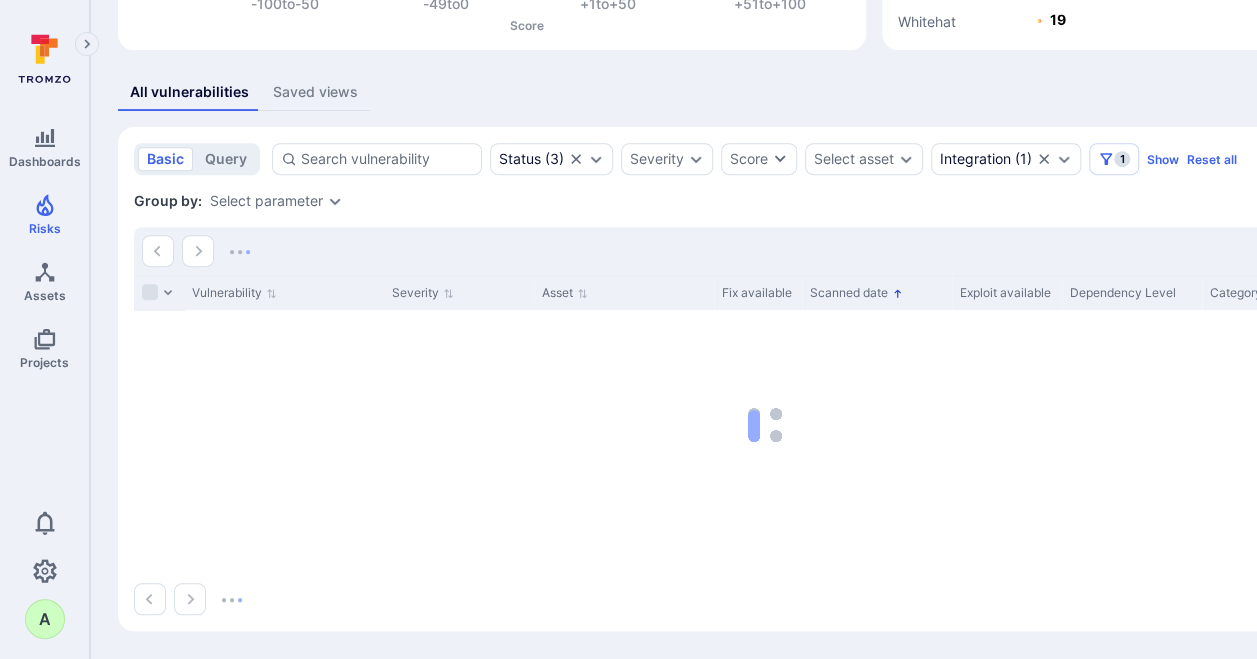 scroll, scrollTop: 334, scrollLeft: 0, axis: vertical 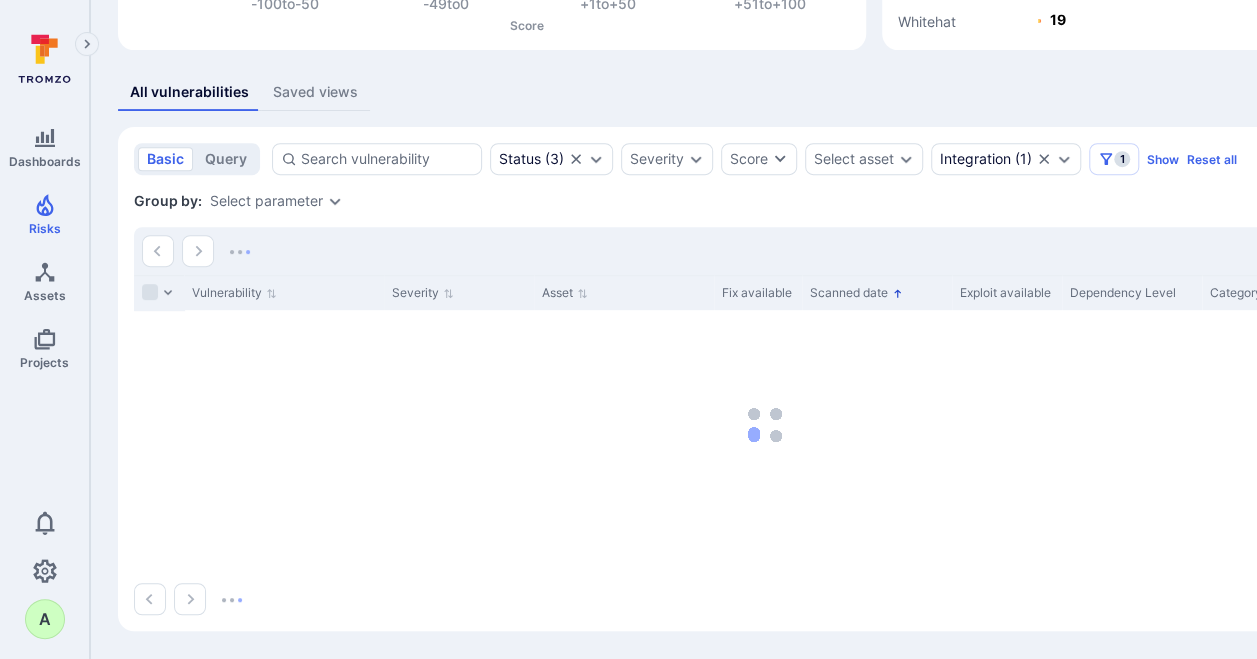 click 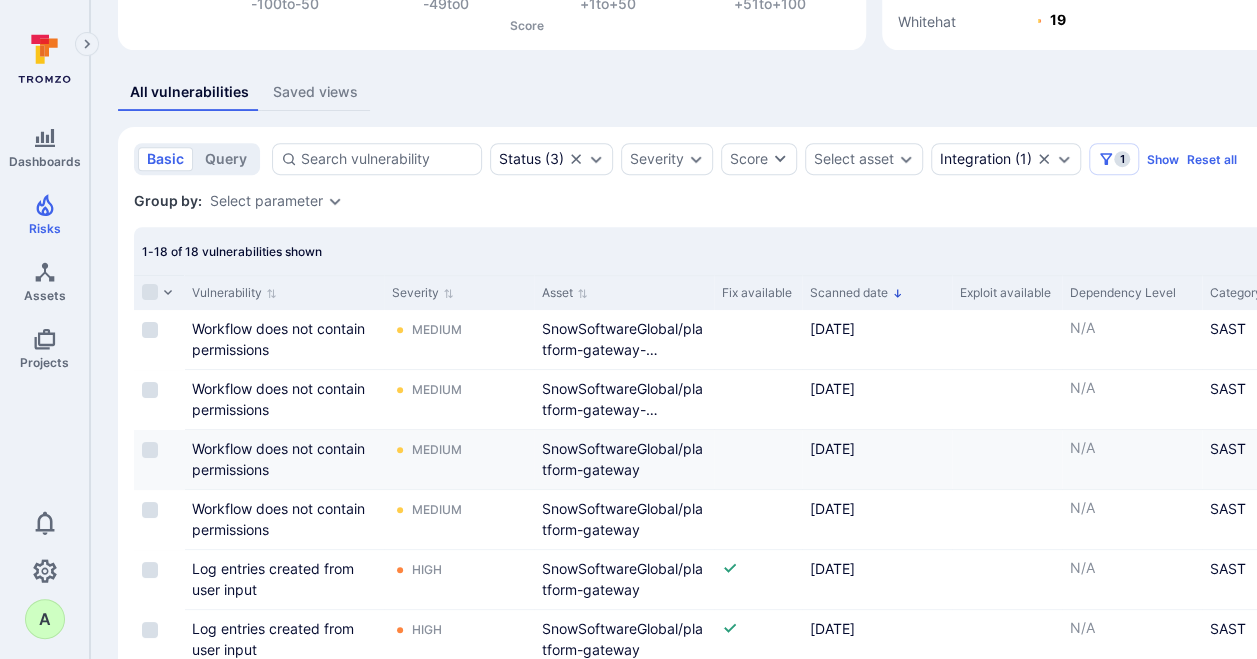scroll, scrollTop: 434, scrollLeft: 0, axis: vertical 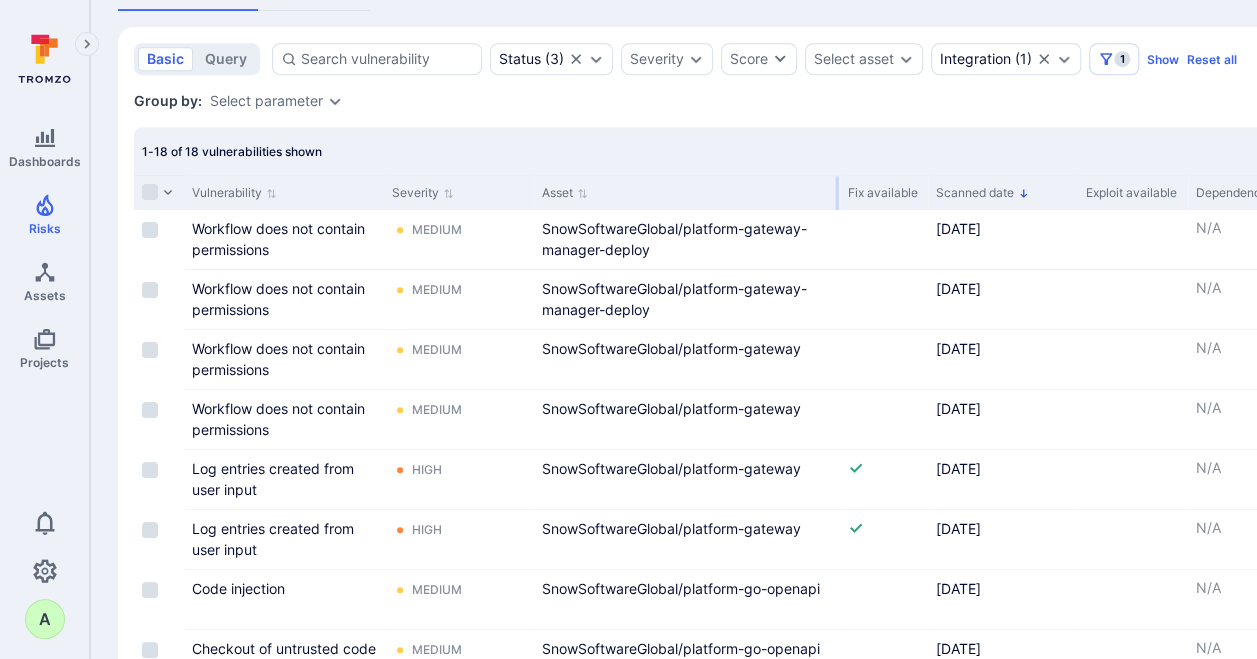 drag, startPoint x: 711, startPoint y: 192, endPoint x: 837, endPoint y: 190, distance: 126.01587 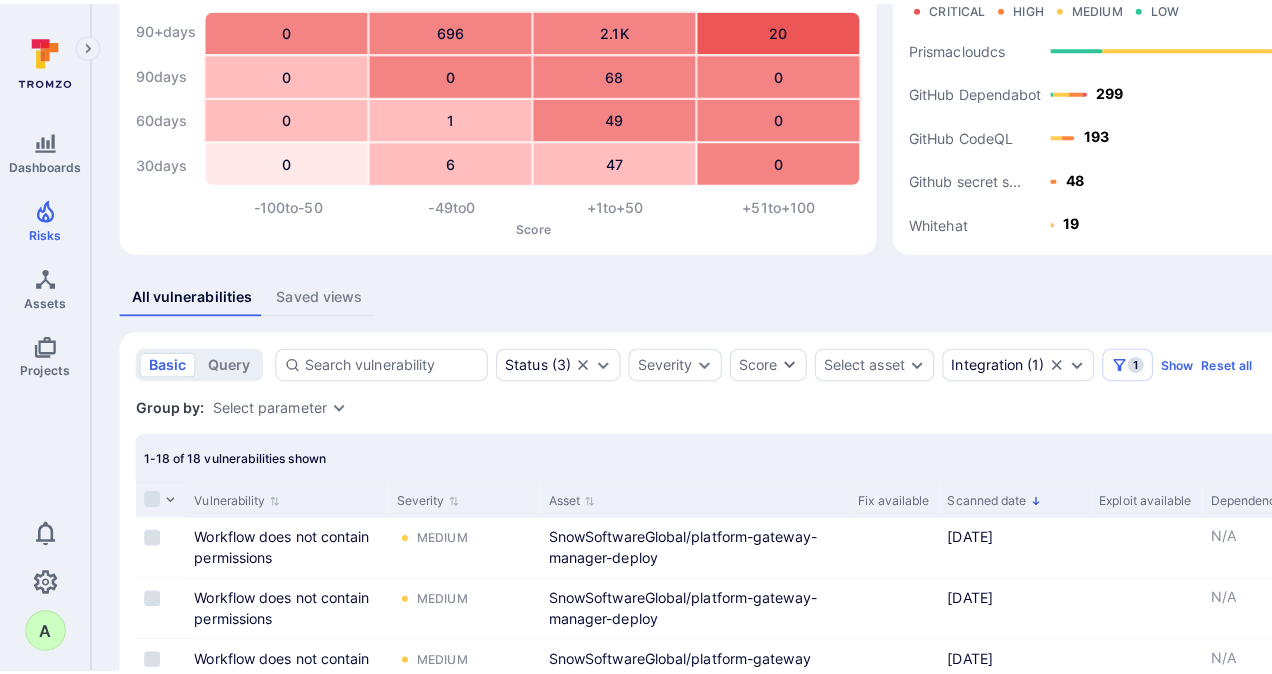 scroll, scrollTop: 134, scrollLeft: 0, axis: vertical 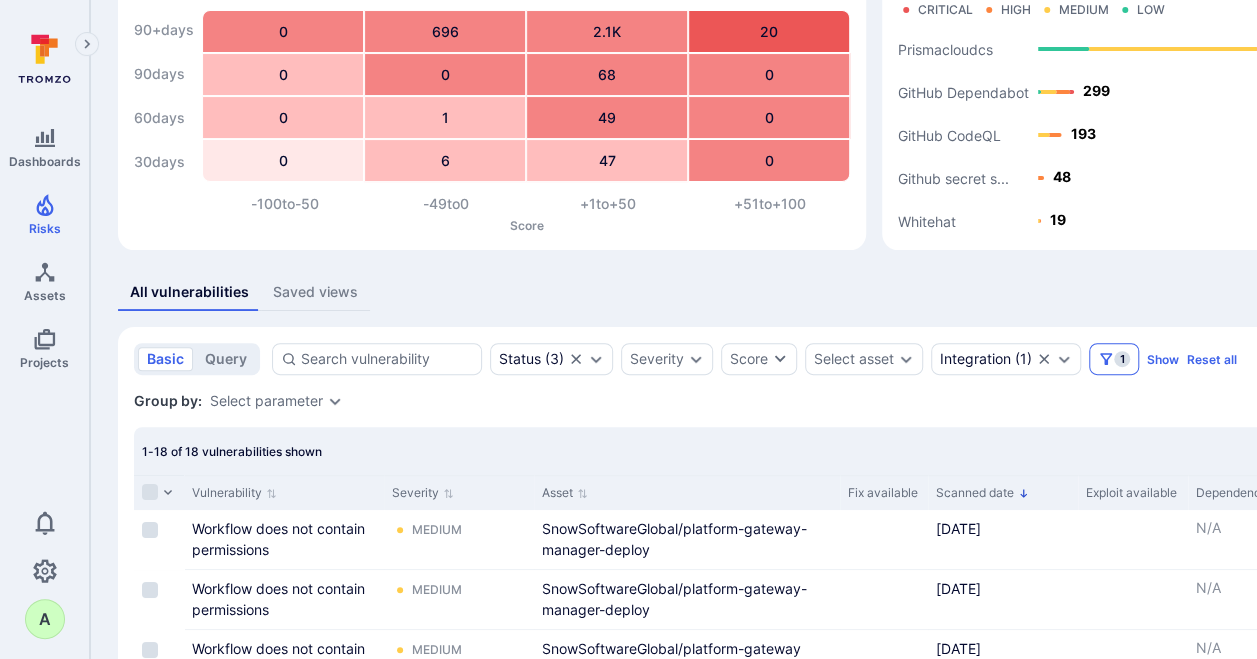 click on "1" at bounding box center [1122, 359] 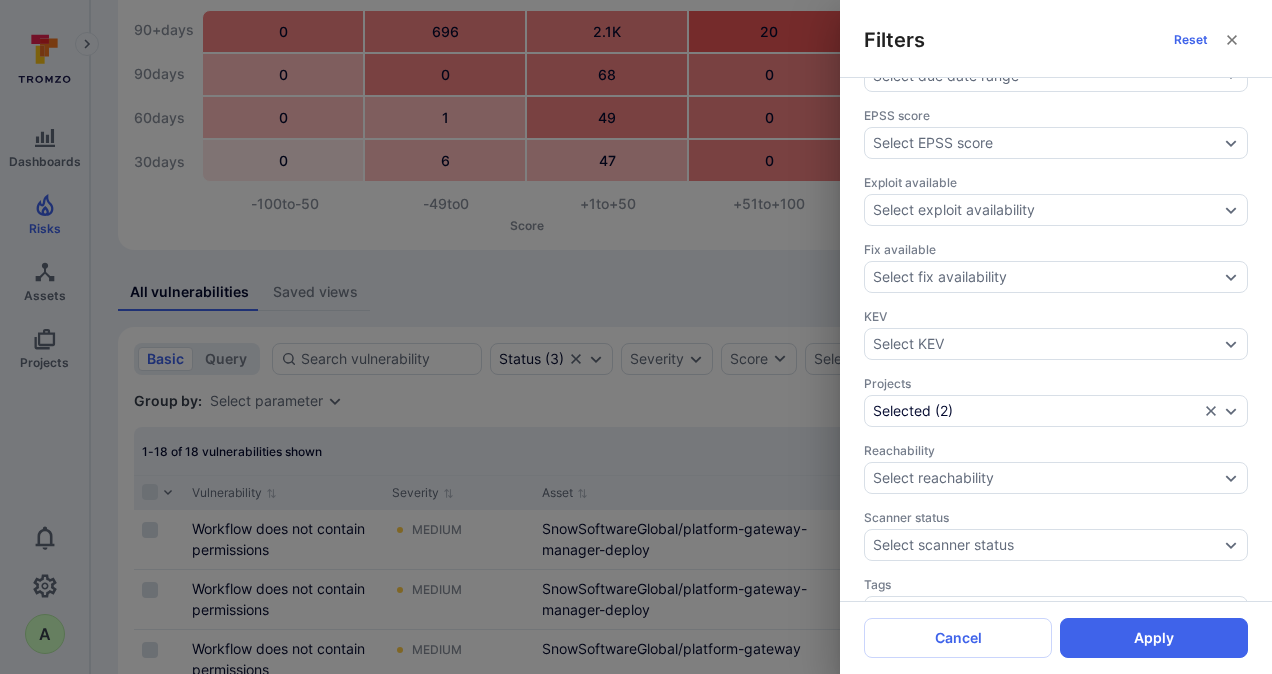 scroll, scrollTop: 600, scrollLeft: 0, axis: vertical 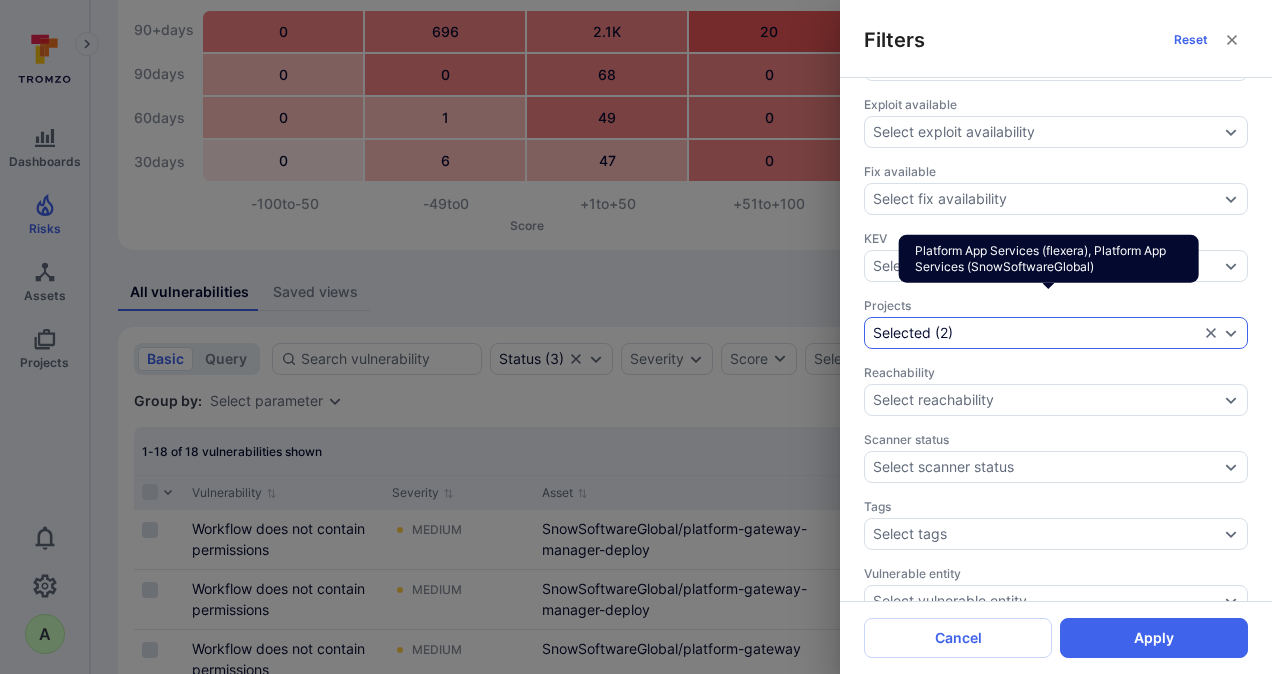 click 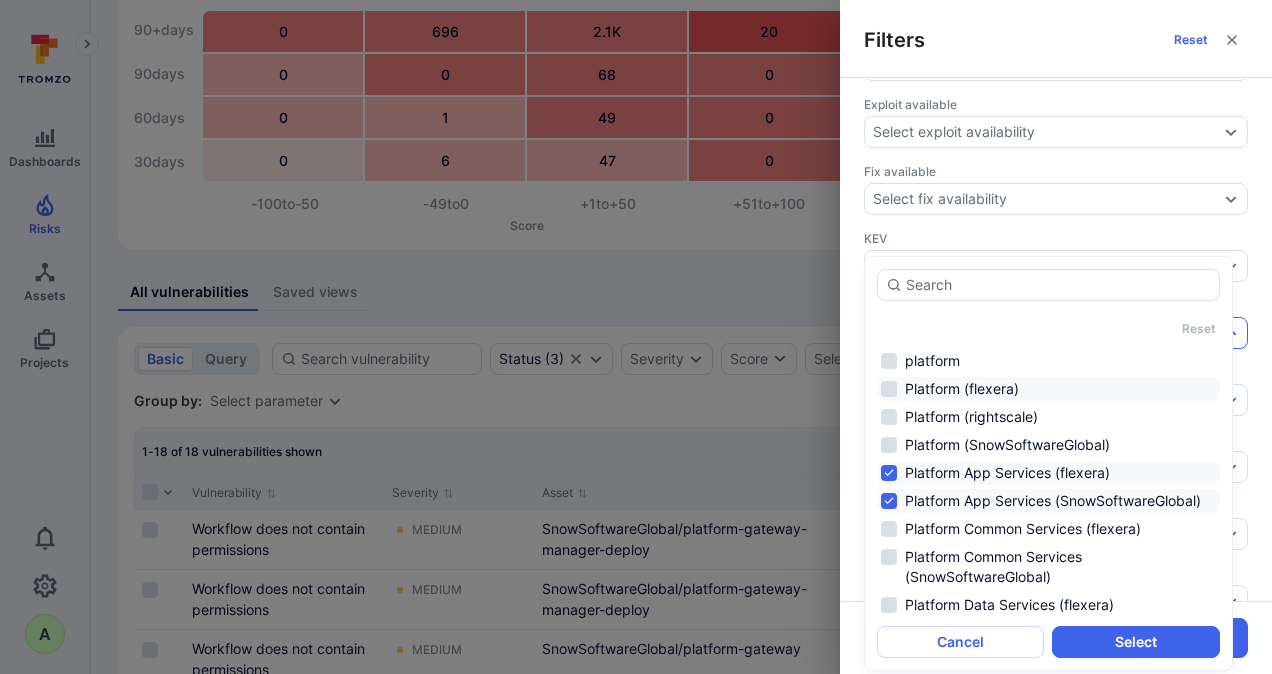 scroll, scrollTop: 1046, scrollLeft: 0, axis: vertical 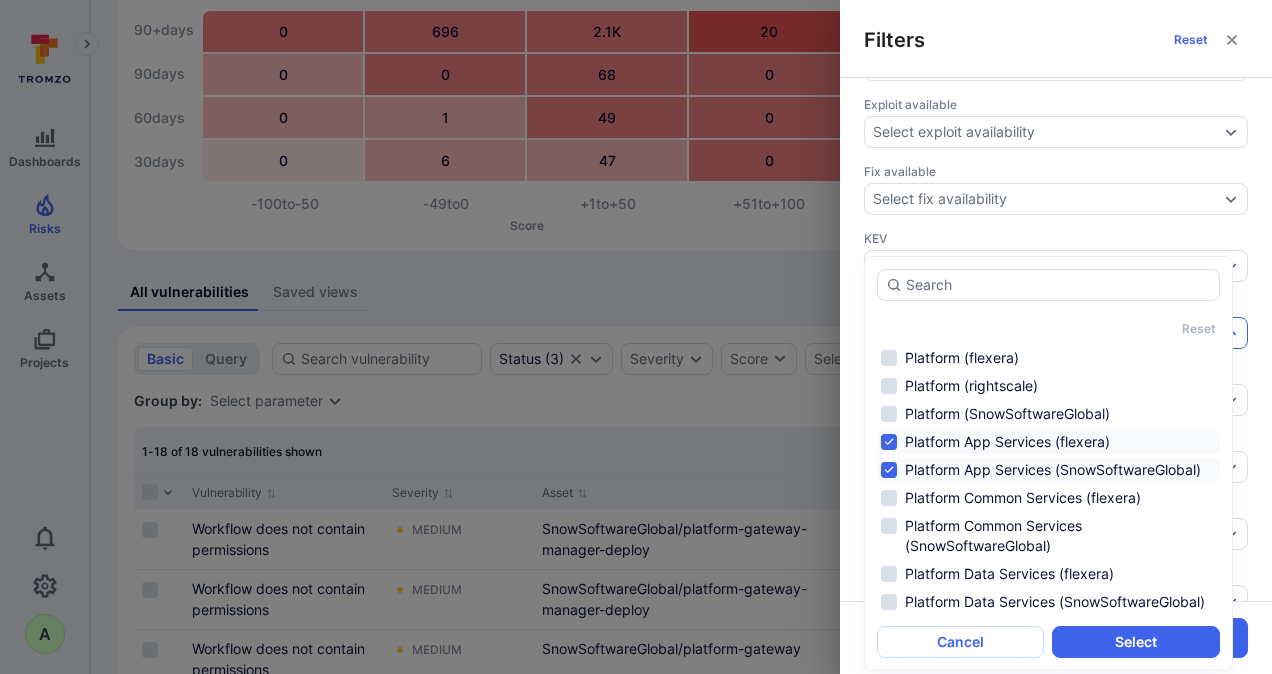 click on "Platform App Services (flexera)" at bounding box center (1048, 442) 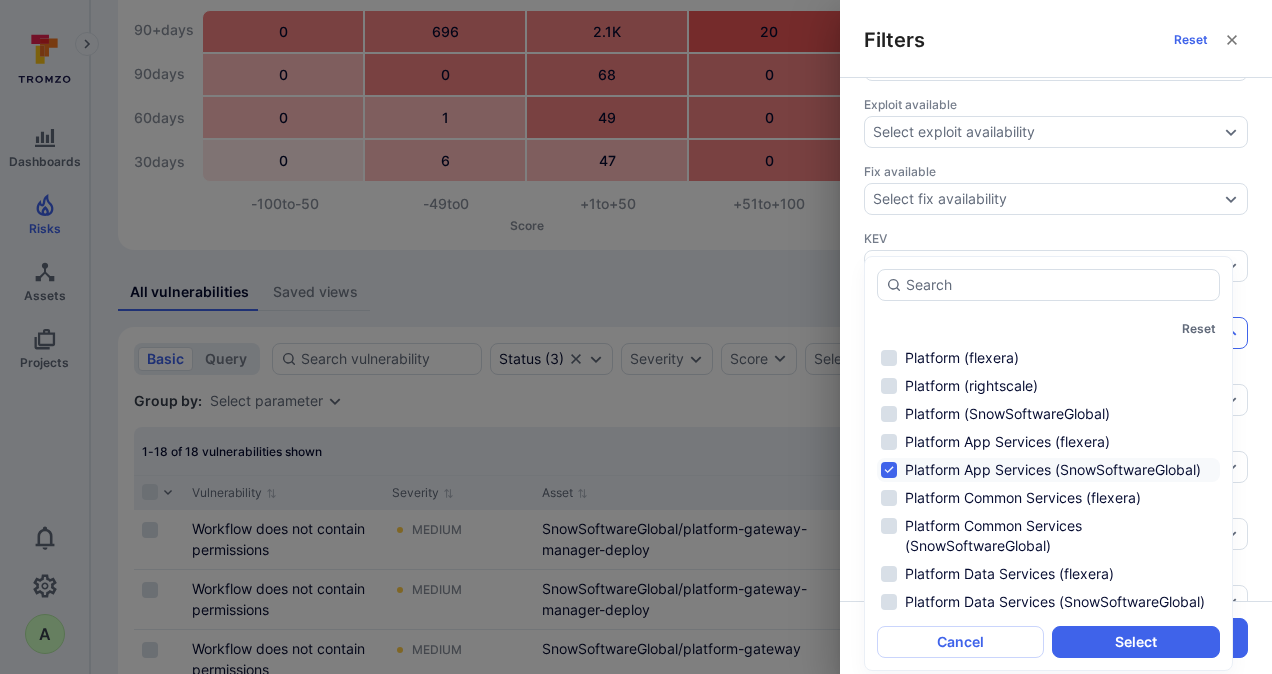 click on "Platform App Services (SnowSoftwareGlobal)" at bounding box center [1048, 470] 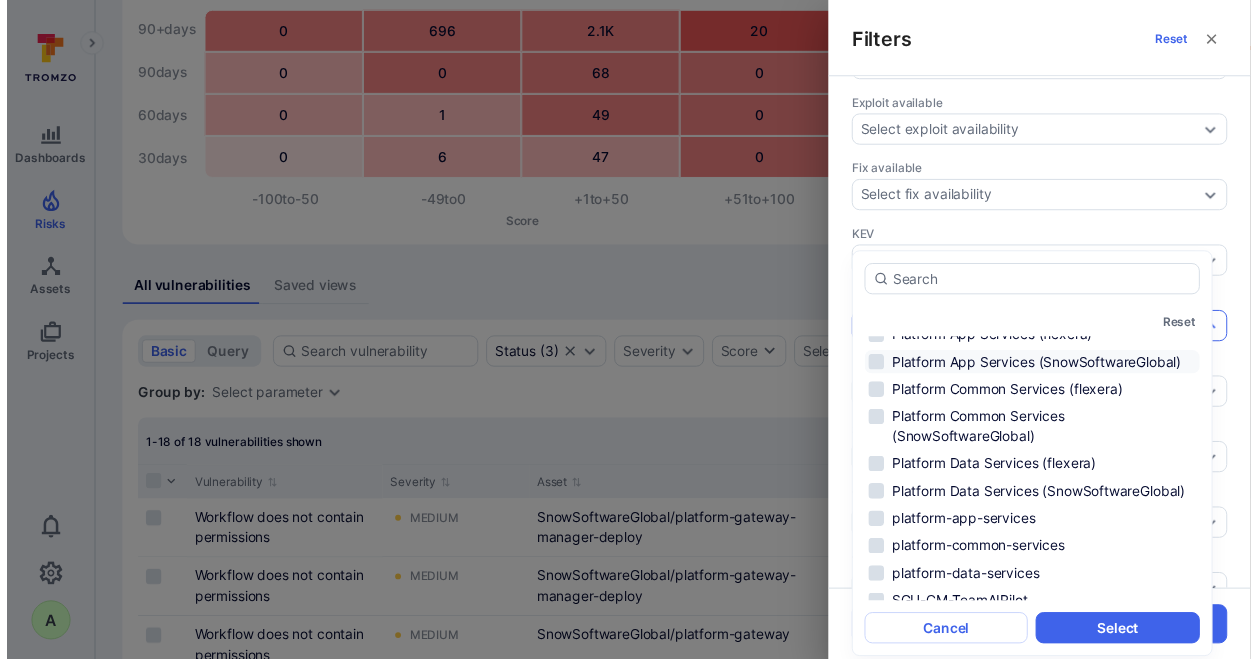 scroll, scrollTop: 1246, scrollLeft: 0, axis: vertical 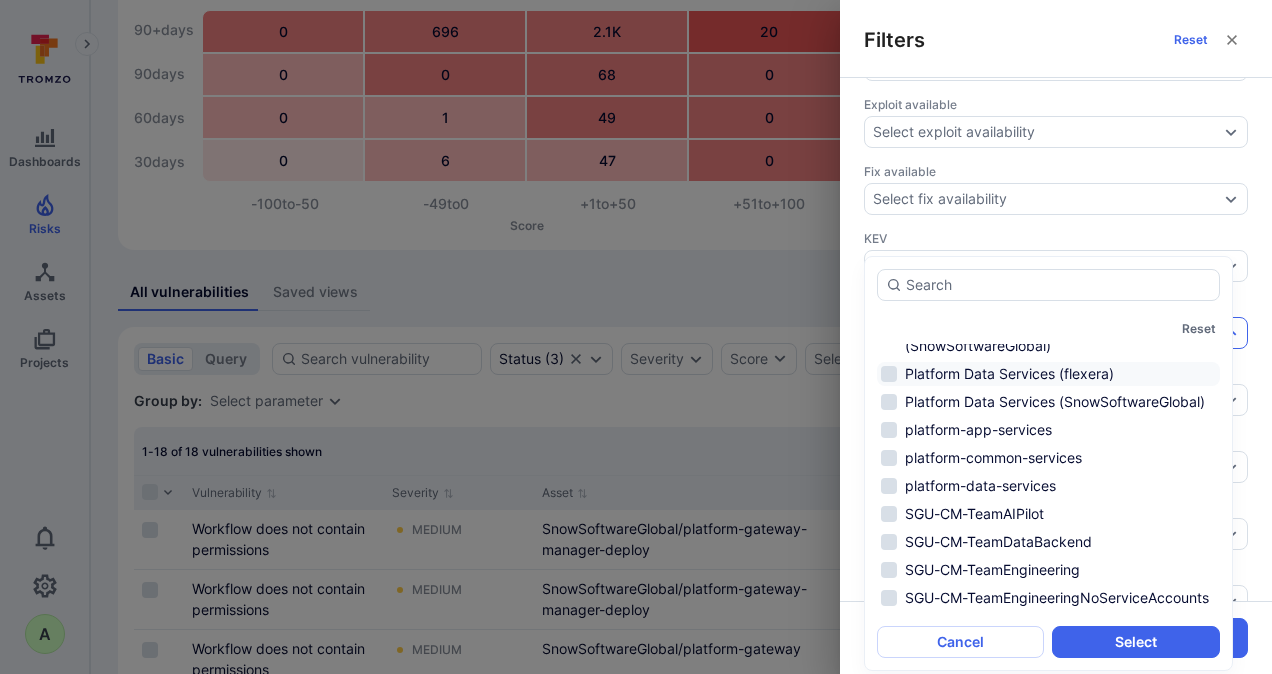 click on "Platform Data Services (flexera)" at bounding box center (1048, 374) 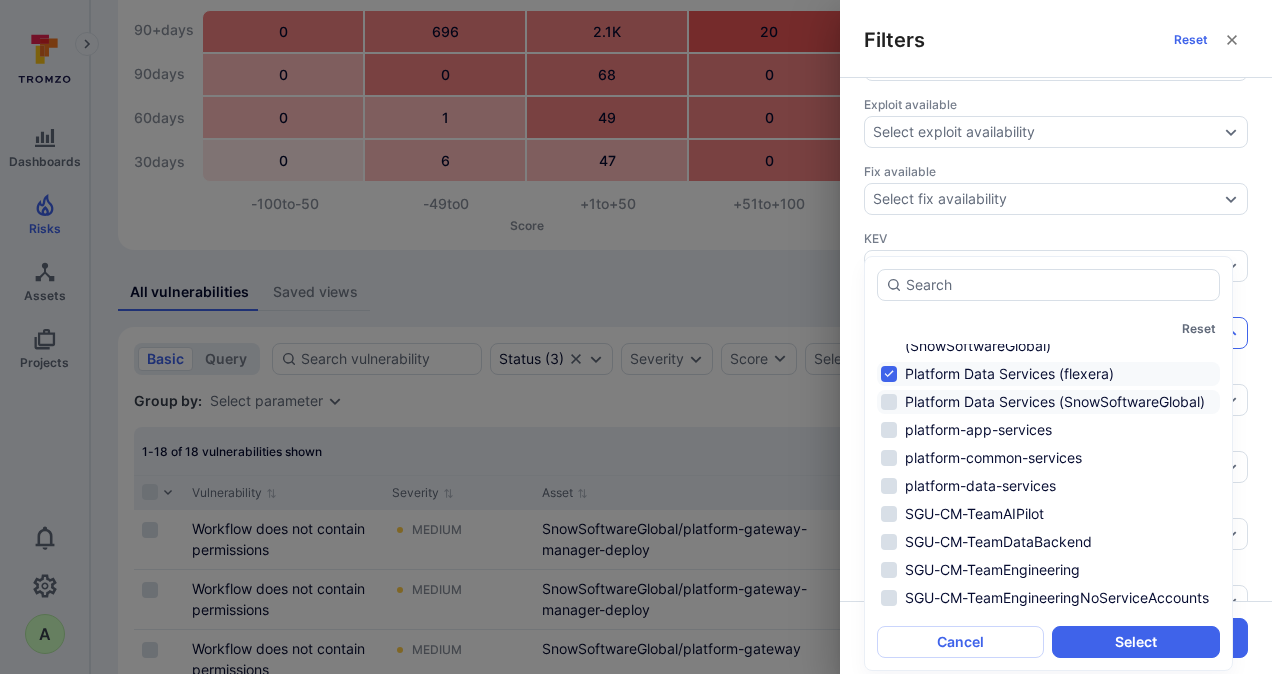 click on "Platform Data Services (SnowSoftwareGlobal)" at bounding box center (1048, 402) 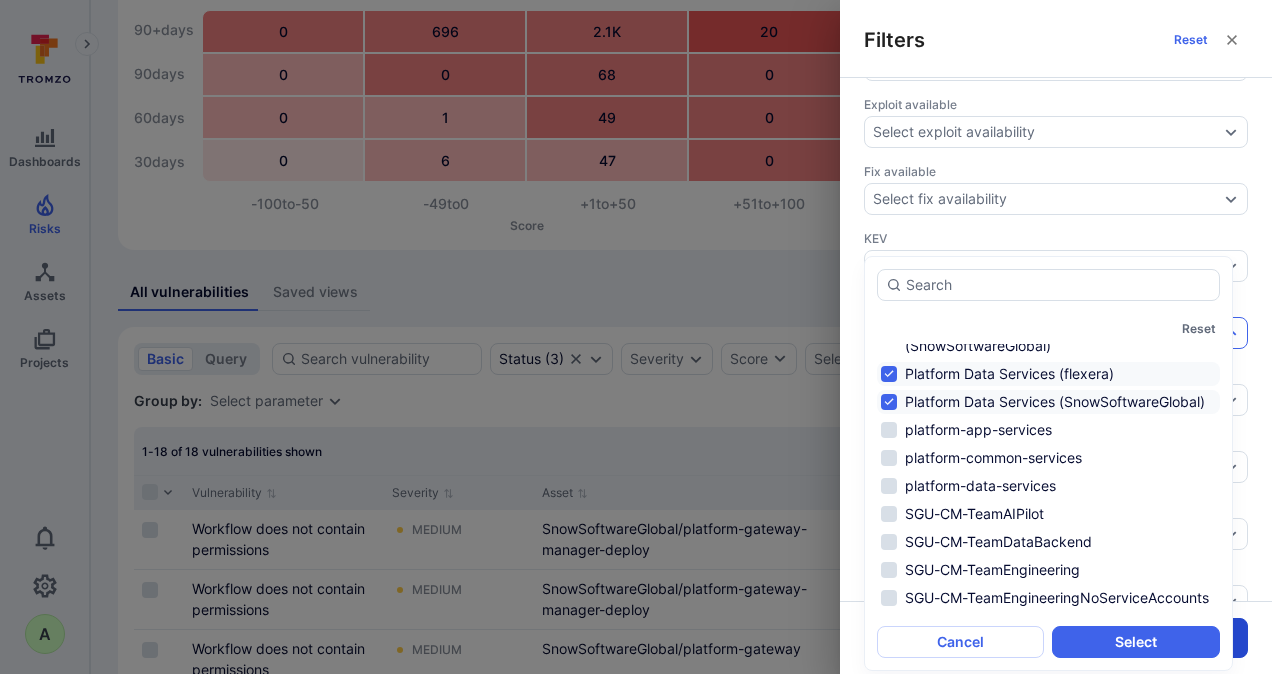 click on "Select" at bounding box center [1135, 642] 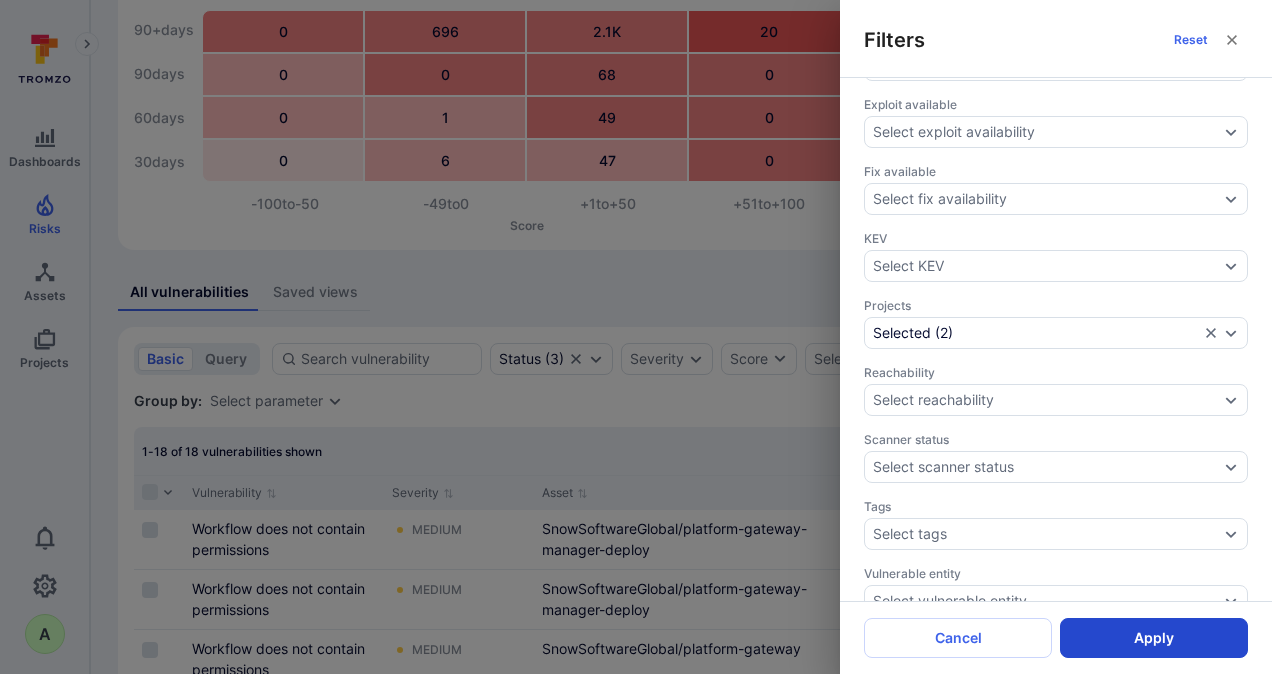 click on "Apply" at bounding box center (1154, 638) 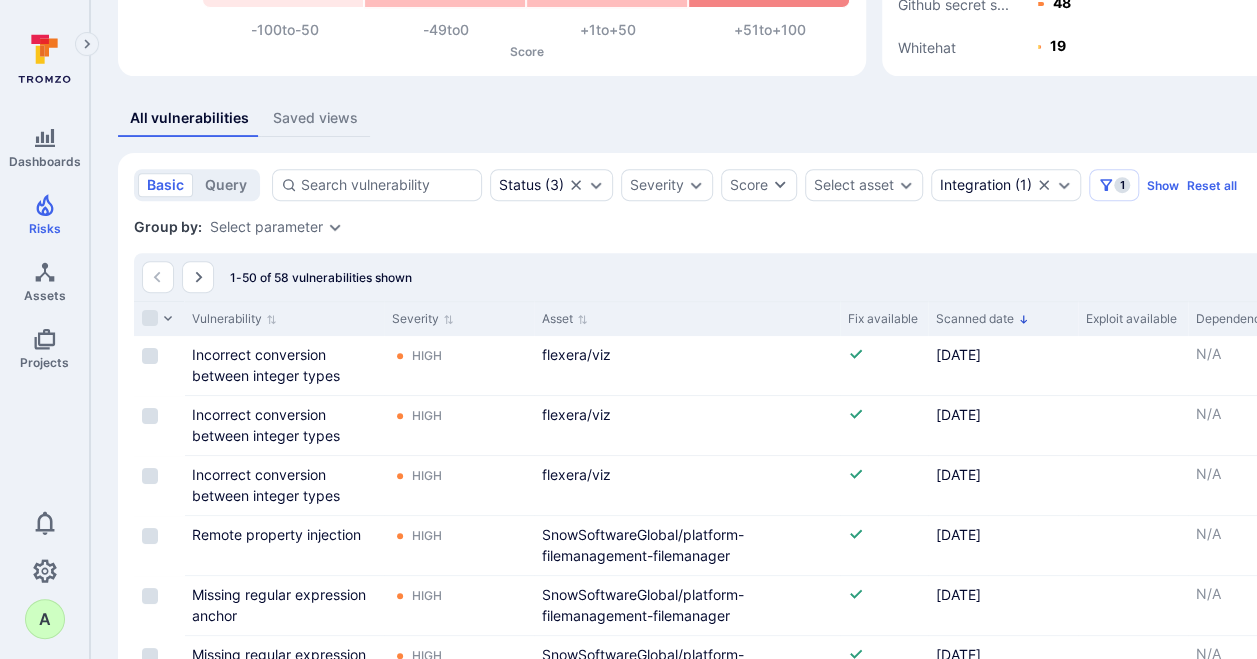 scroll, scrollTop: 334, scrollLeft: 0, axis: vertical 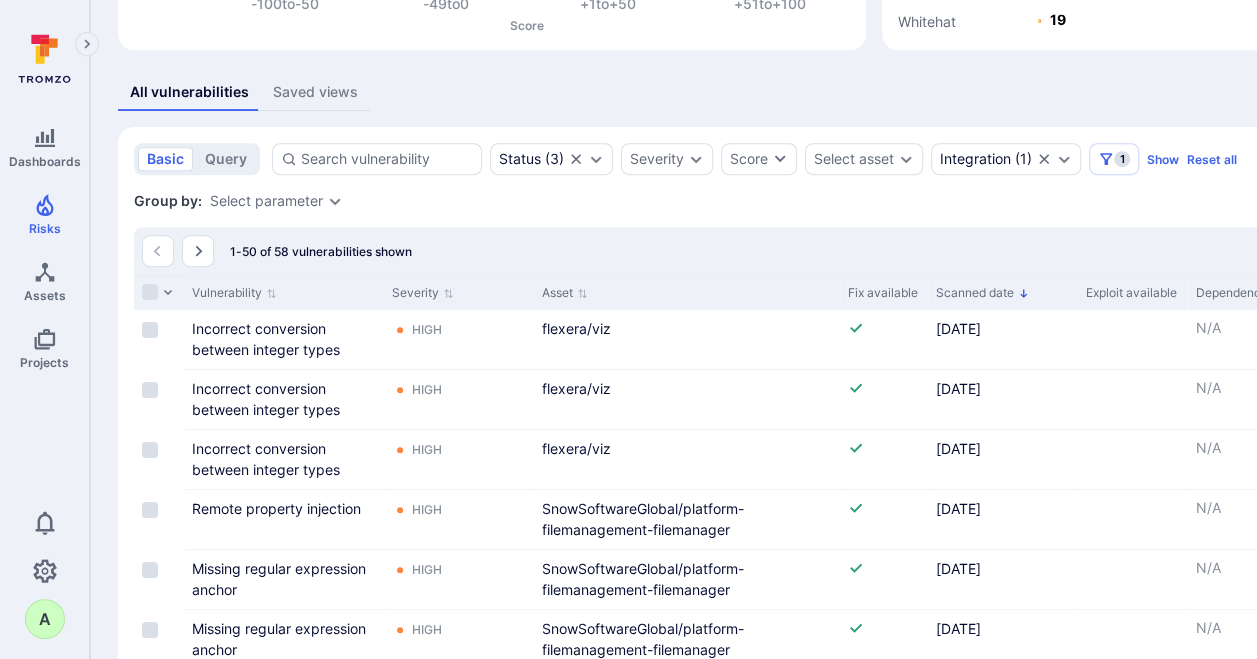 click 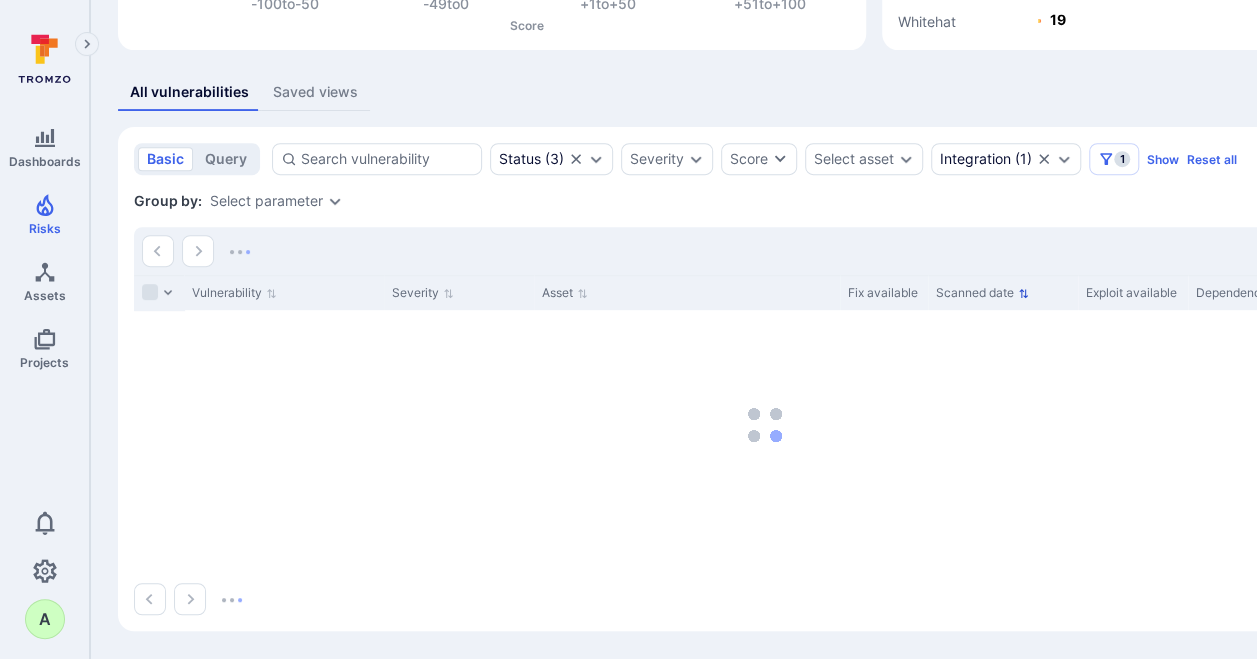 click 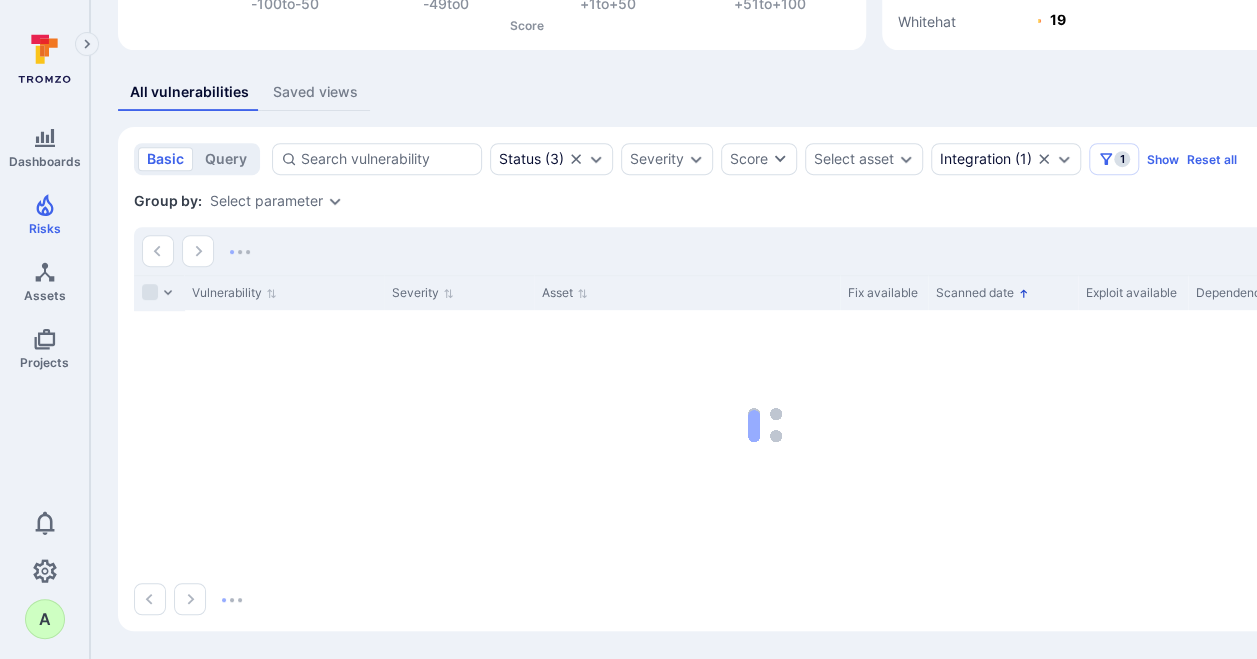 click 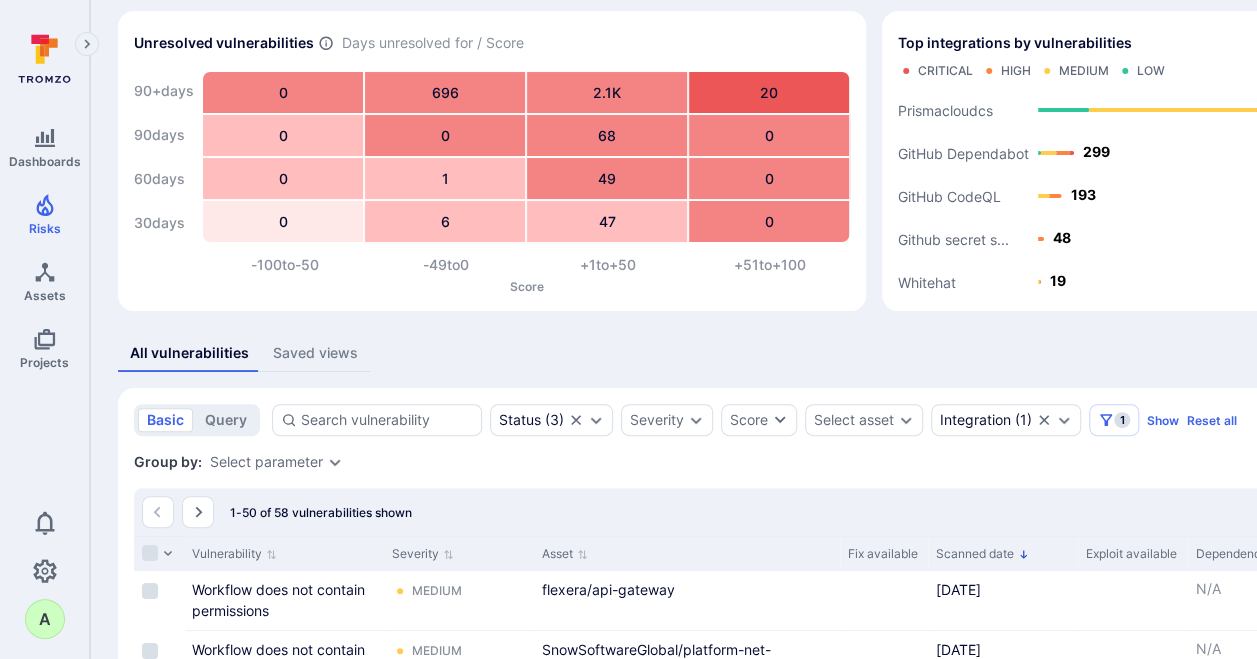 scroll, scrollTop: 0, scrollLeft: 0, axis: both 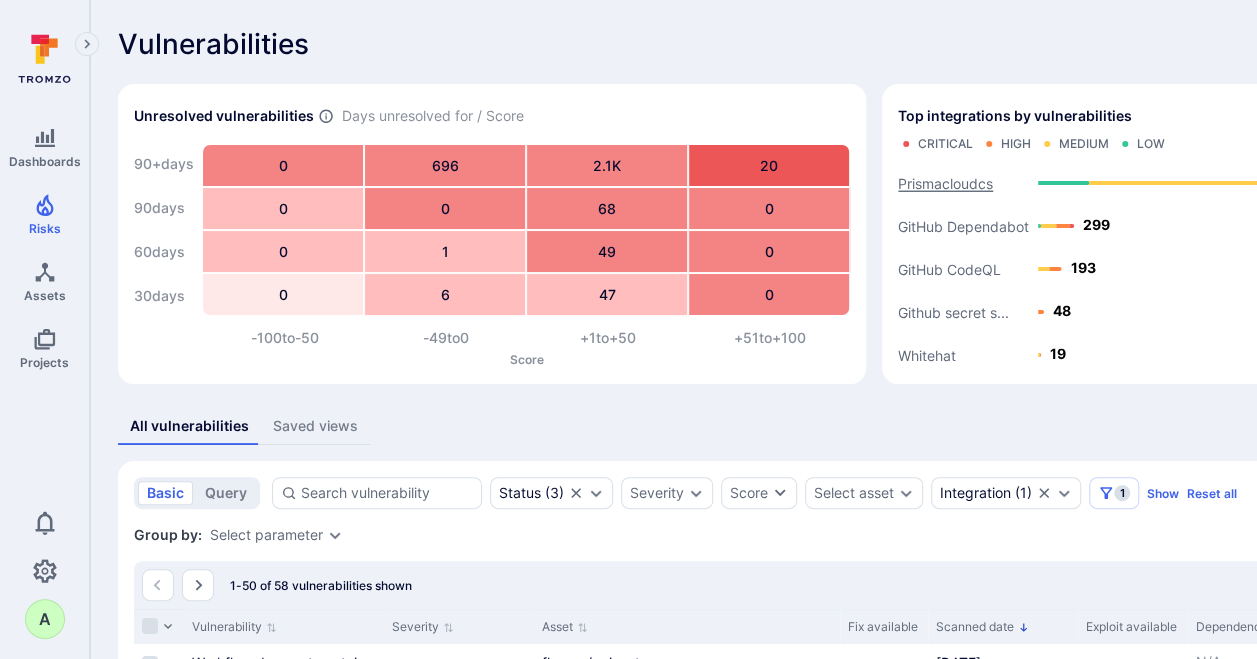 click on "Prismacloudcs" 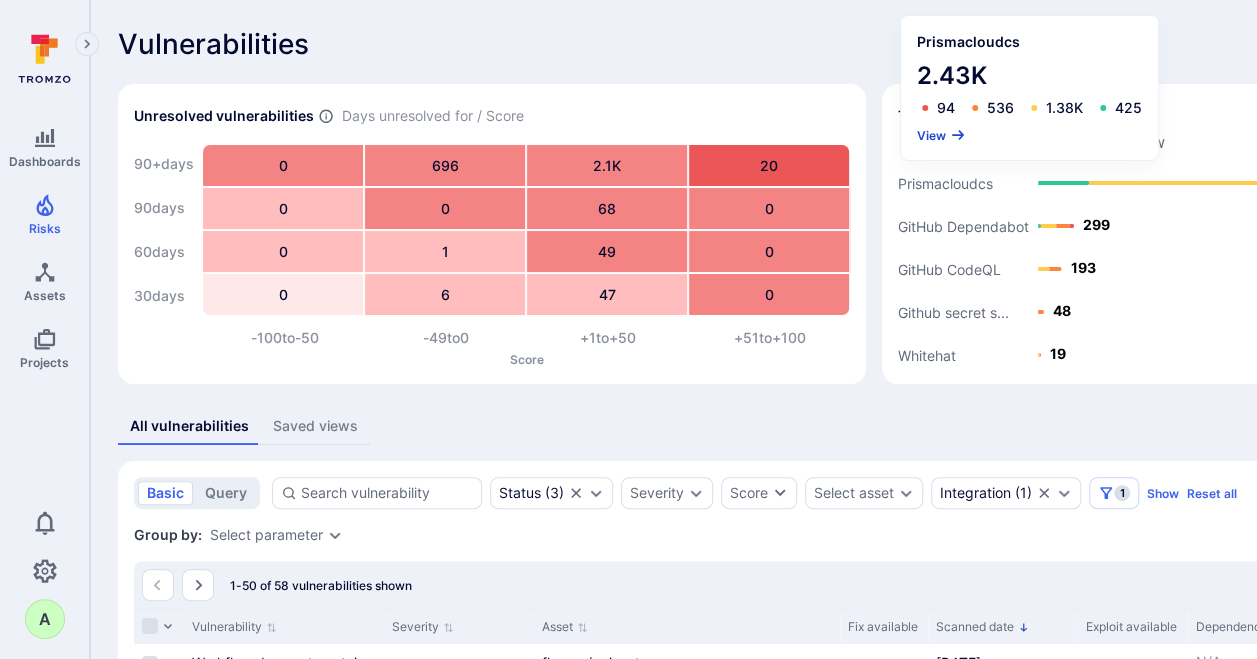 click on "View" at bounding box center [941, 135] 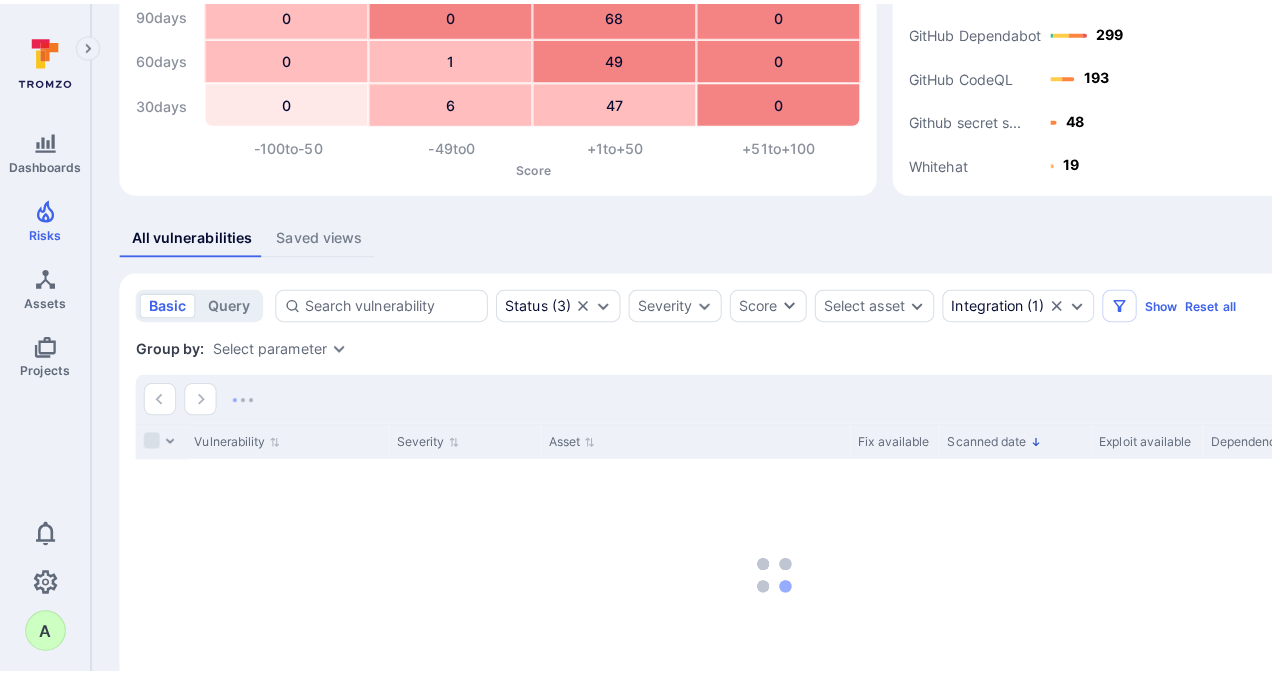 scroll, scrollTop: 300, scrollLeft: 0, axis: vertical 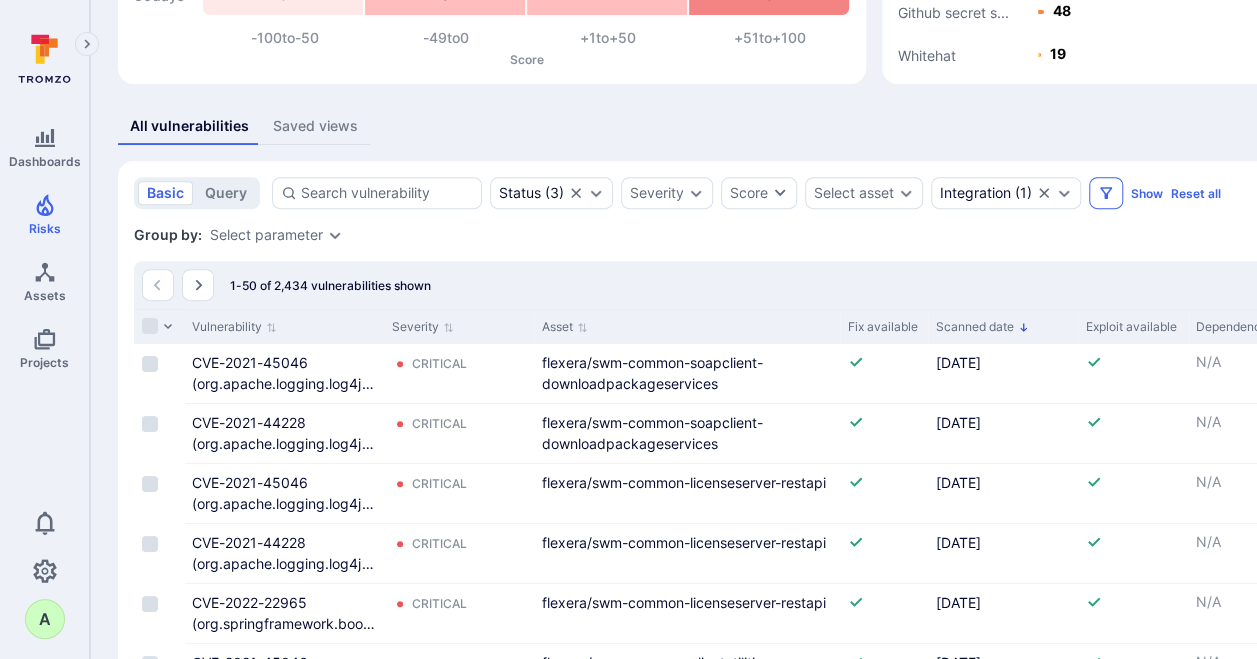 click 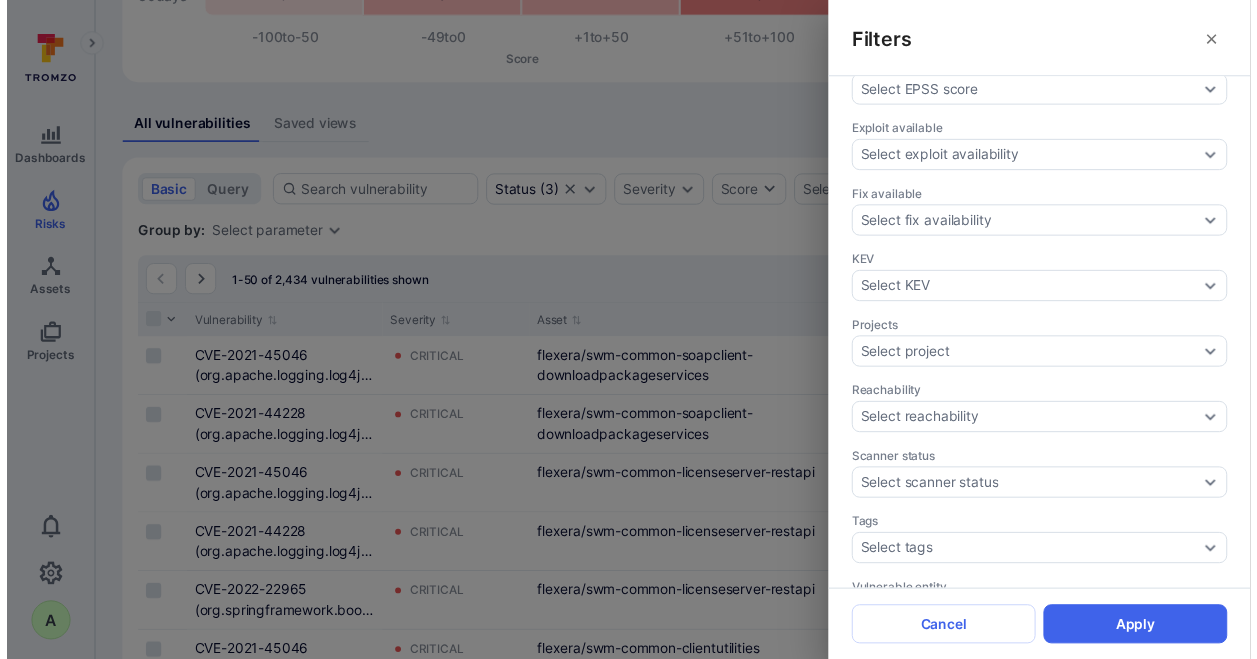 scroll, scrollTop: 600, scrollLeft: 0, axis: vertical 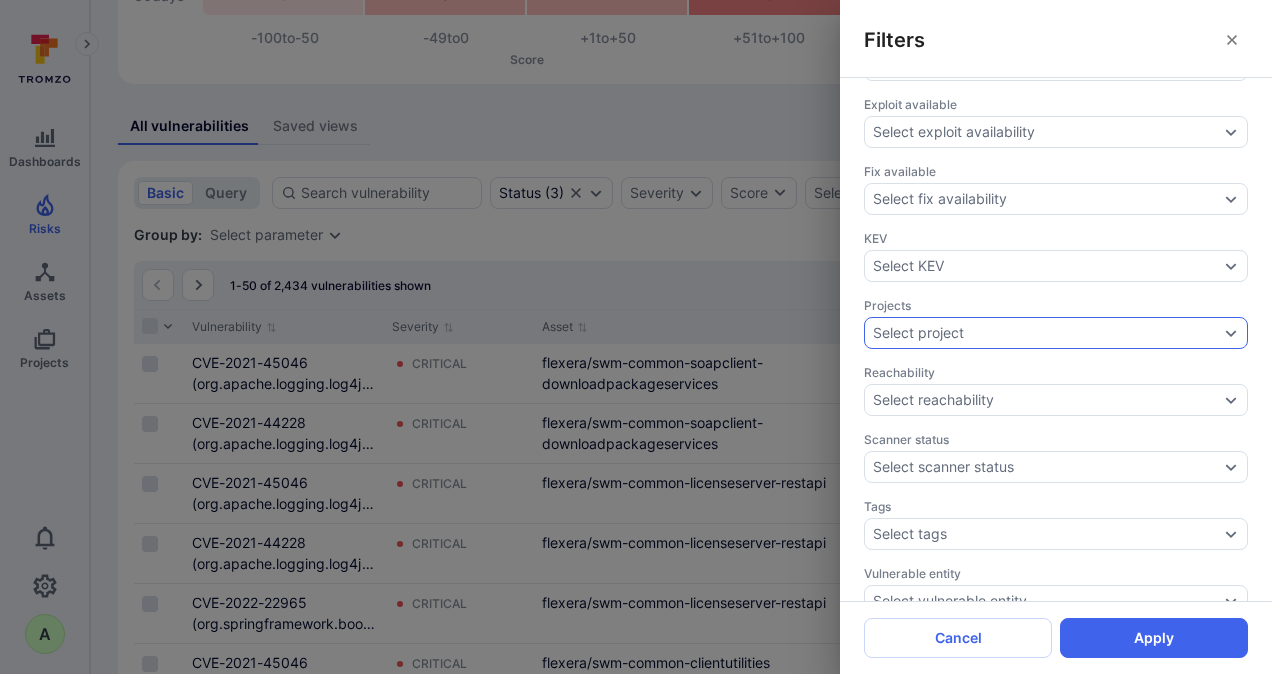 click 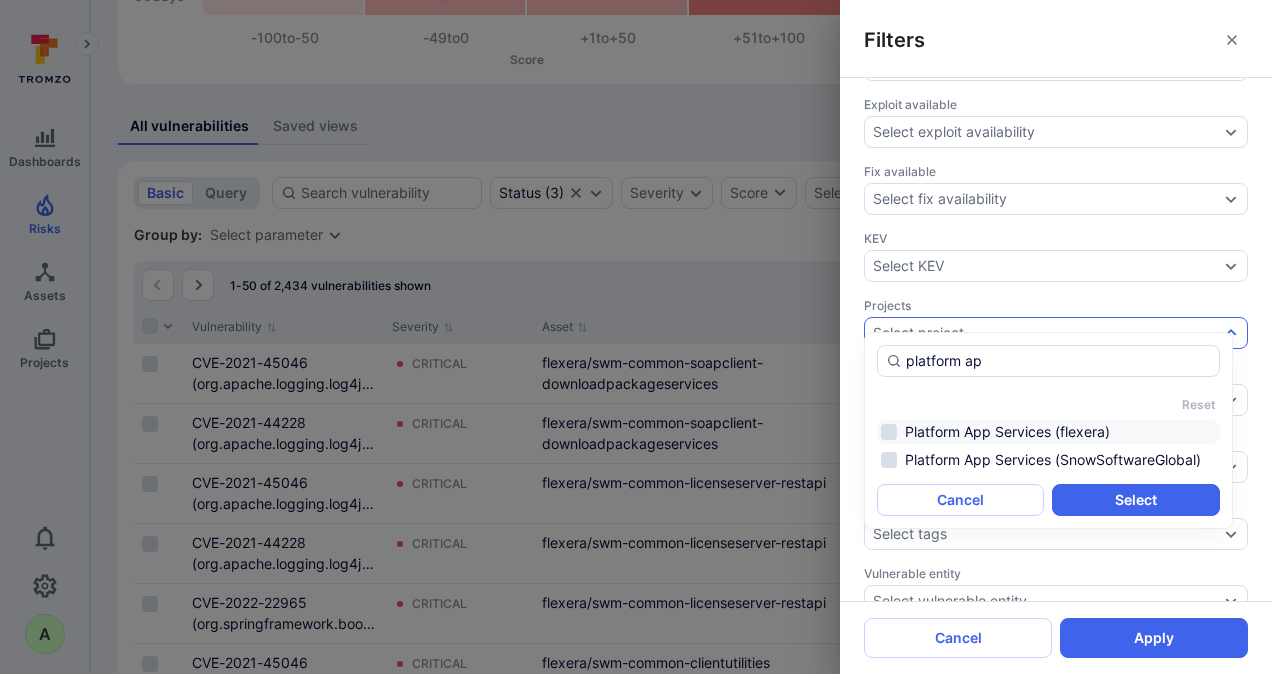 click on "Platform App Services (flexera)" at bounding box center [1048, 432] 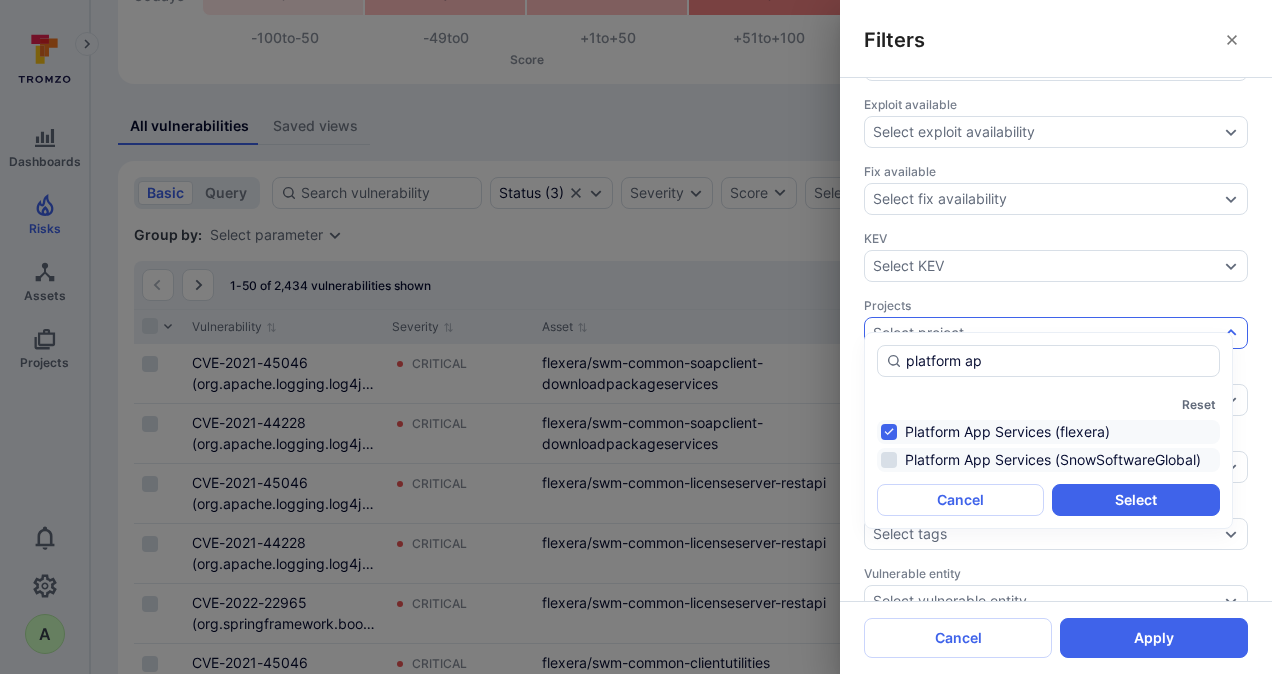 click on "Platform App Services (SnowSoftwareGlobal)" at bounding box center [1048, 460] 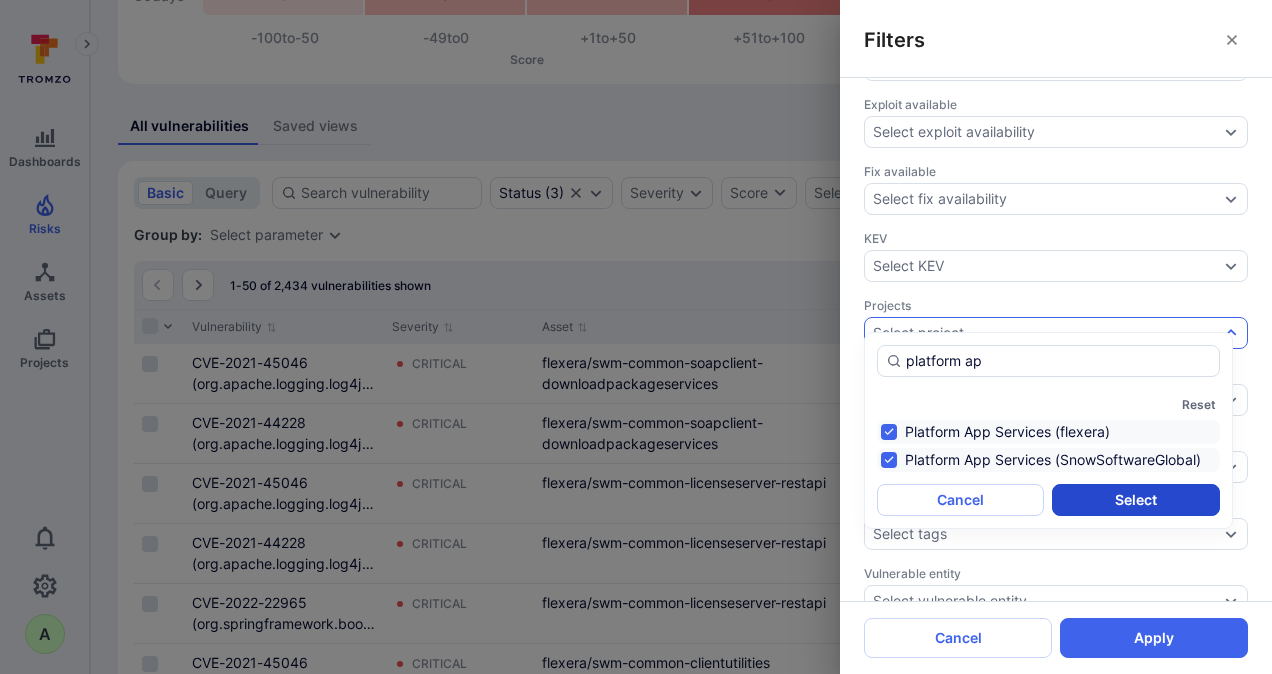 type on "platform ap" 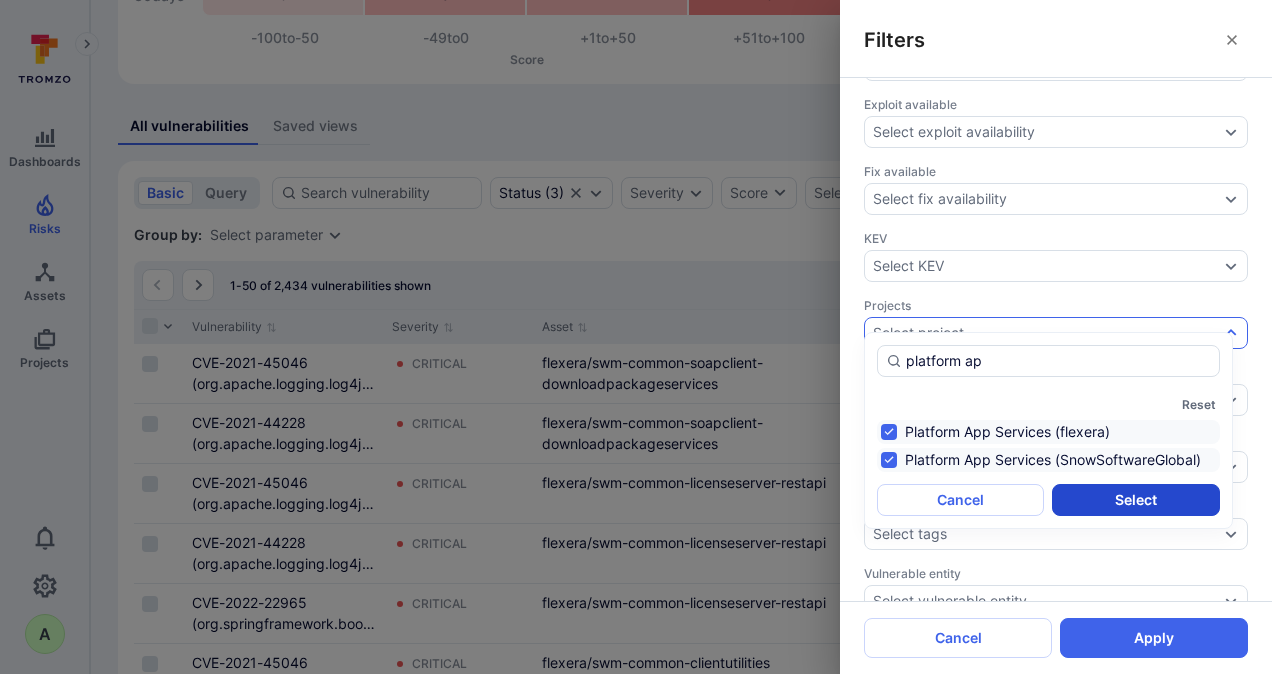 click on "Select" at bounding box center (1135, 500) 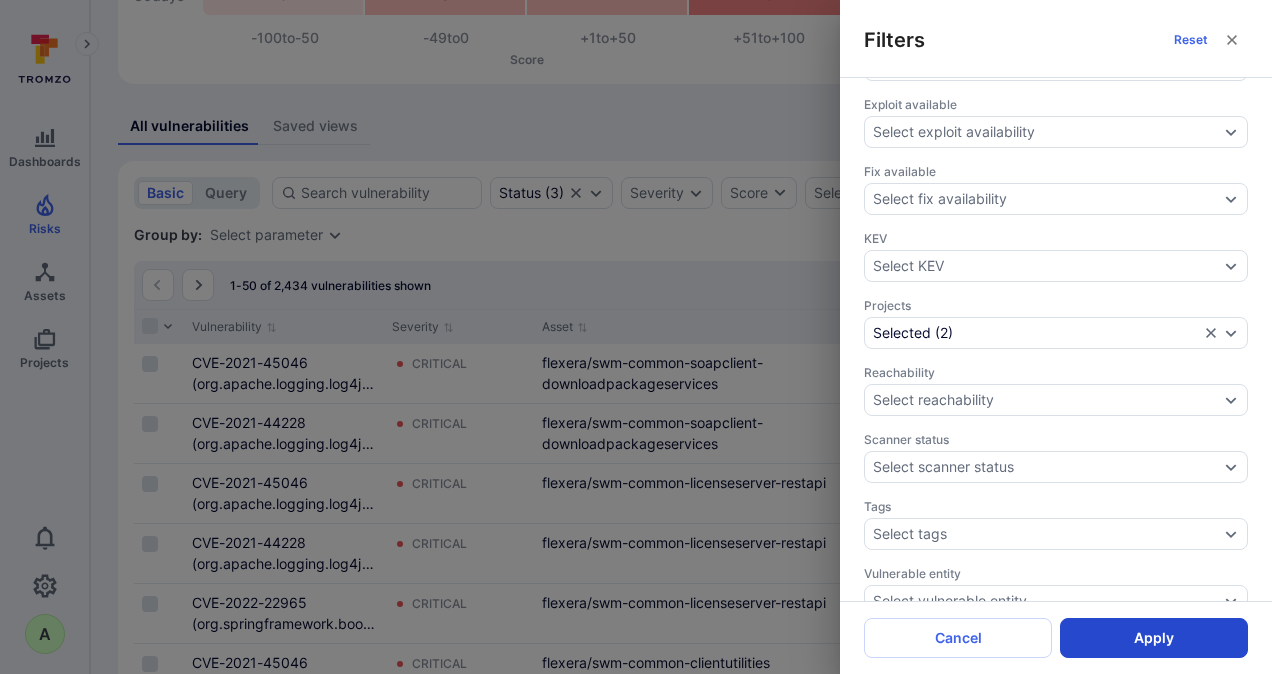 click on "Apply" at bounding box center (1154, 638) 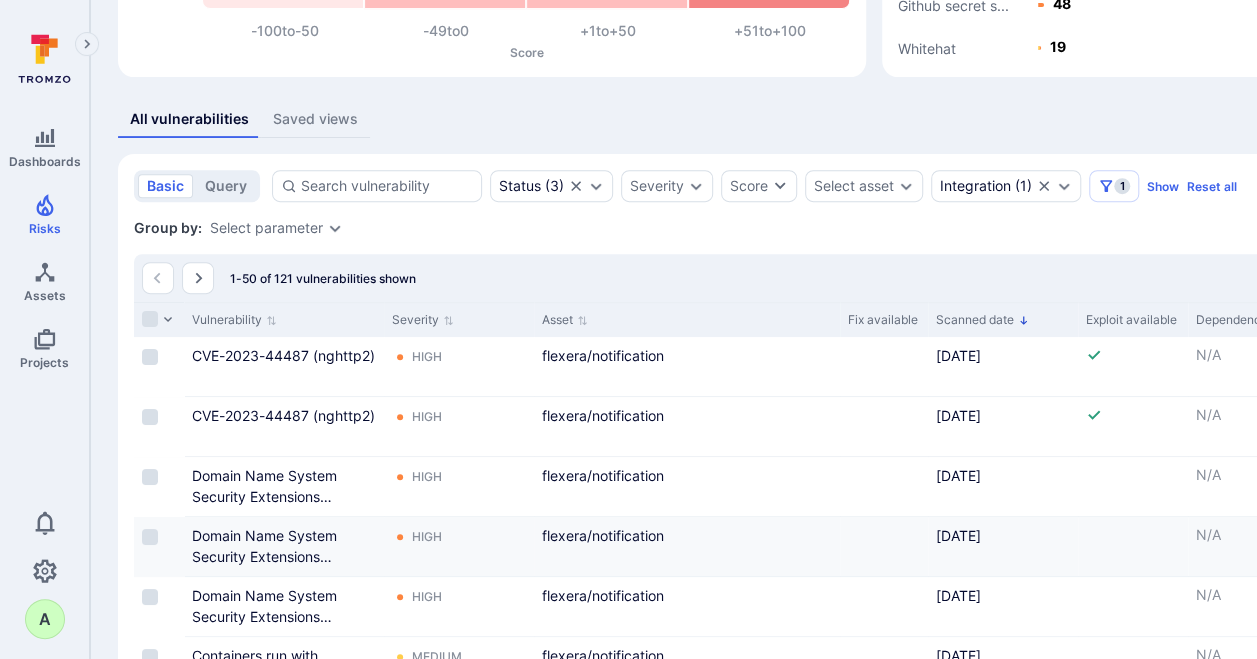 scroll, scrollTop: 278, scrollLeft: 0, axis: vertical 